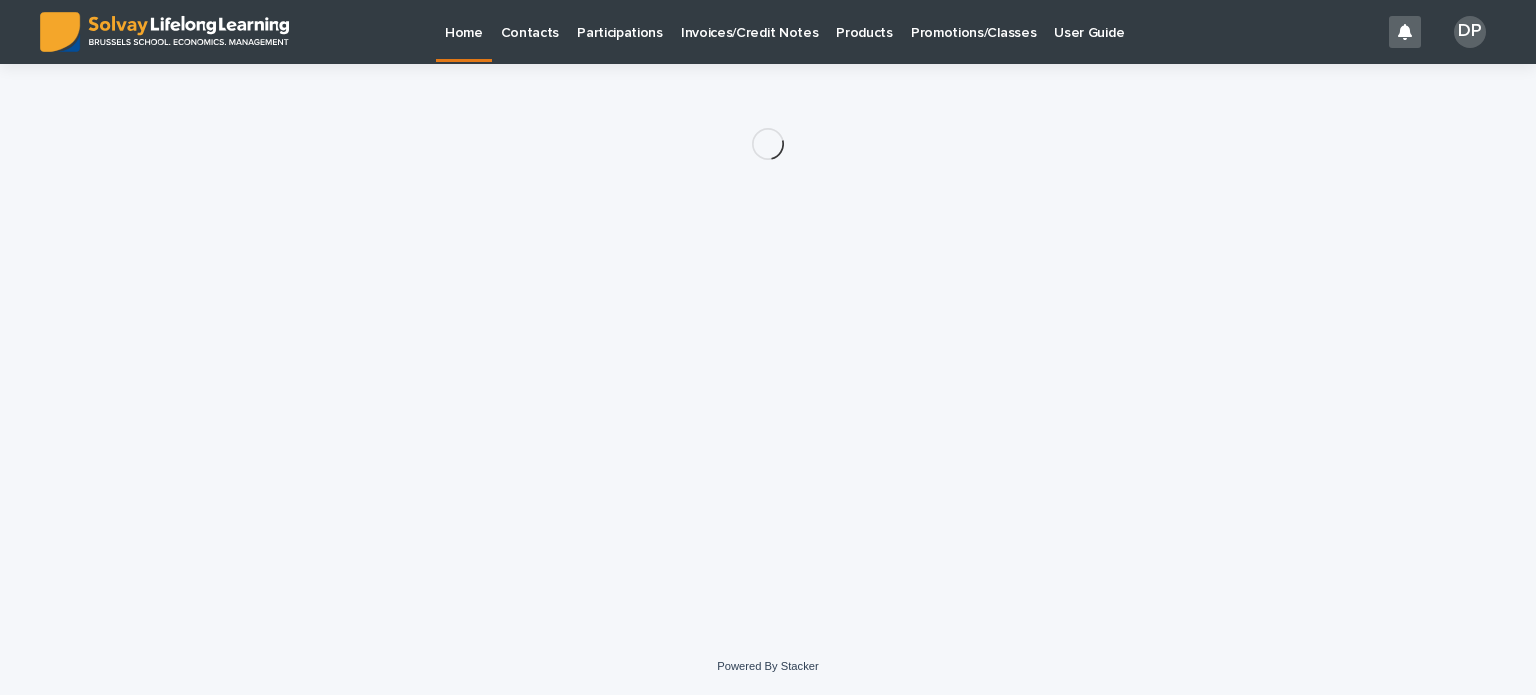scroll, scrollTop: 0, scrollLeft: 0, axis: both 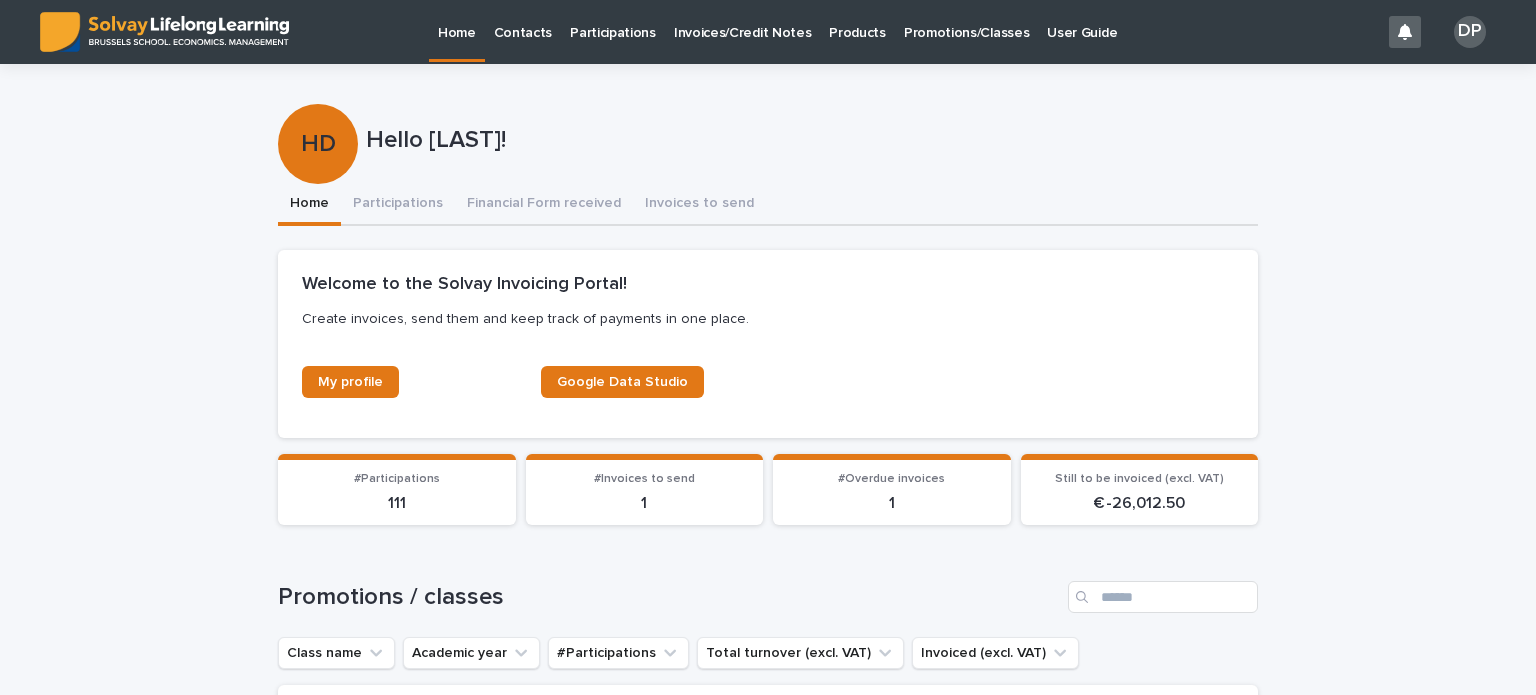 click on "Promotions/Classes" at bounding box center [966, 21] 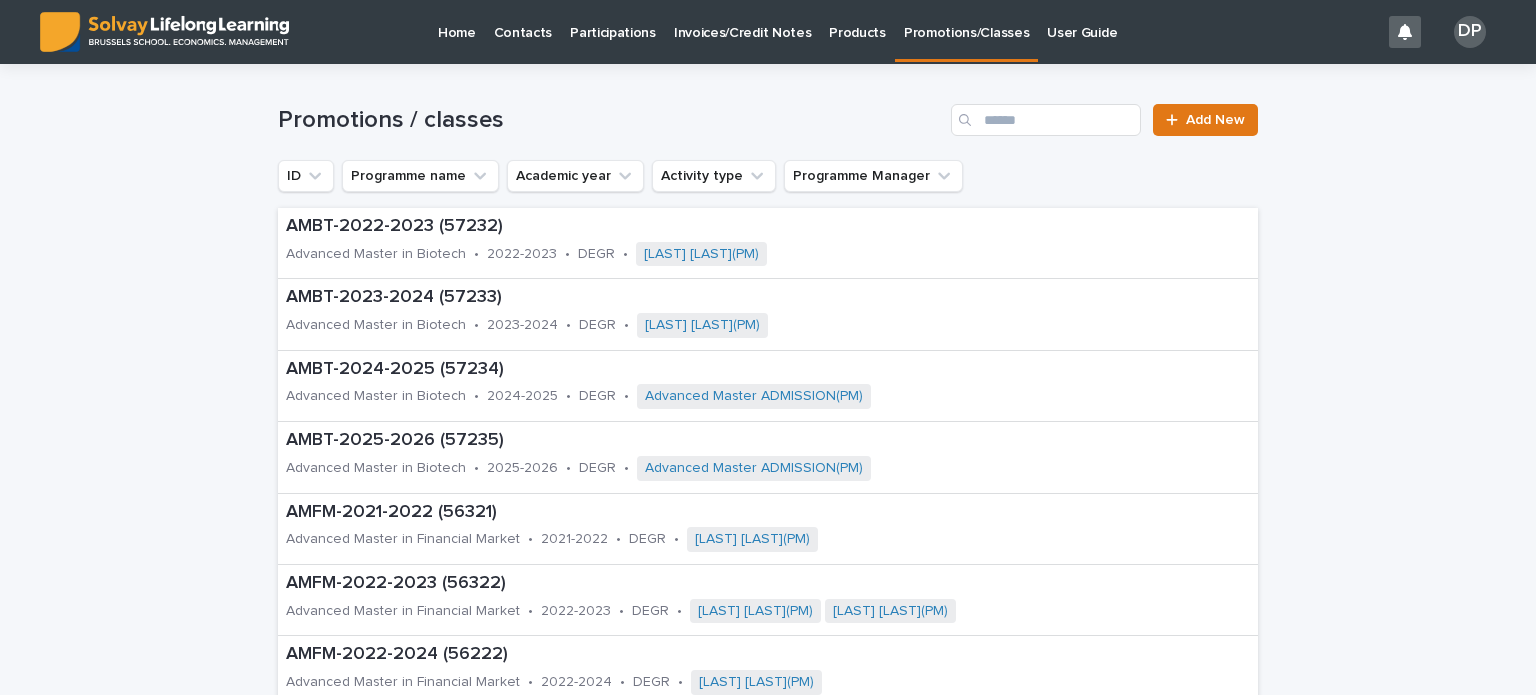 click on "Invoices/Credit Notes" at bounding box center [743, 21] 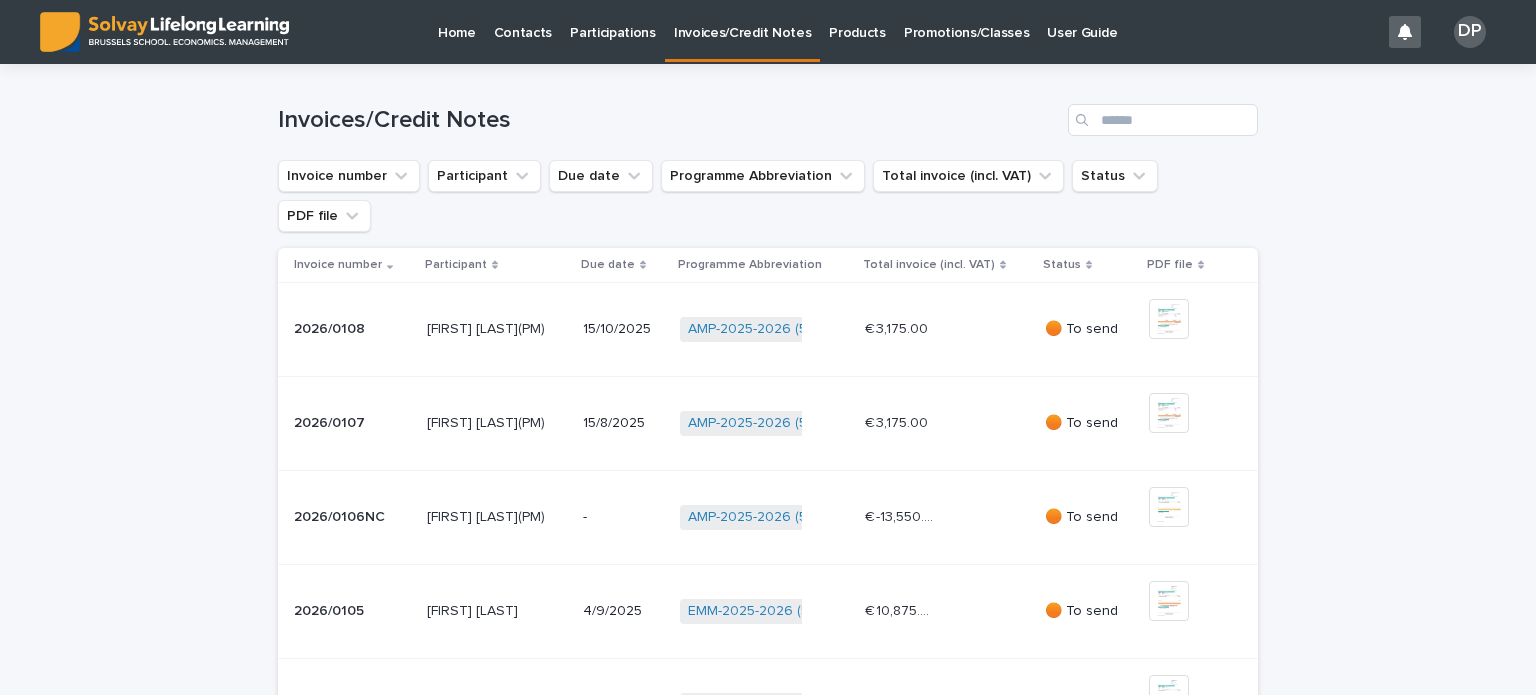 click on "Promotions/Classes" at bounding box center (966, 21) 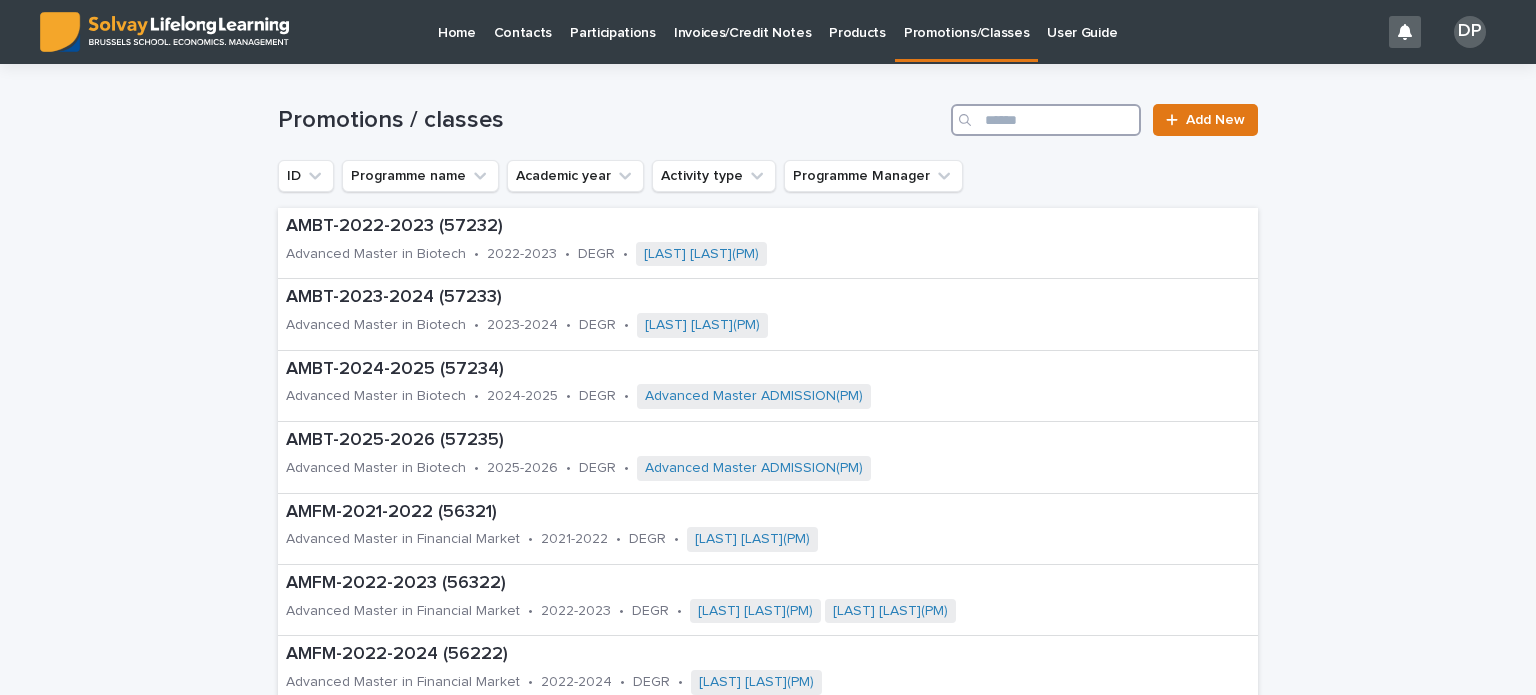 click at bounding box center [1046, 120] 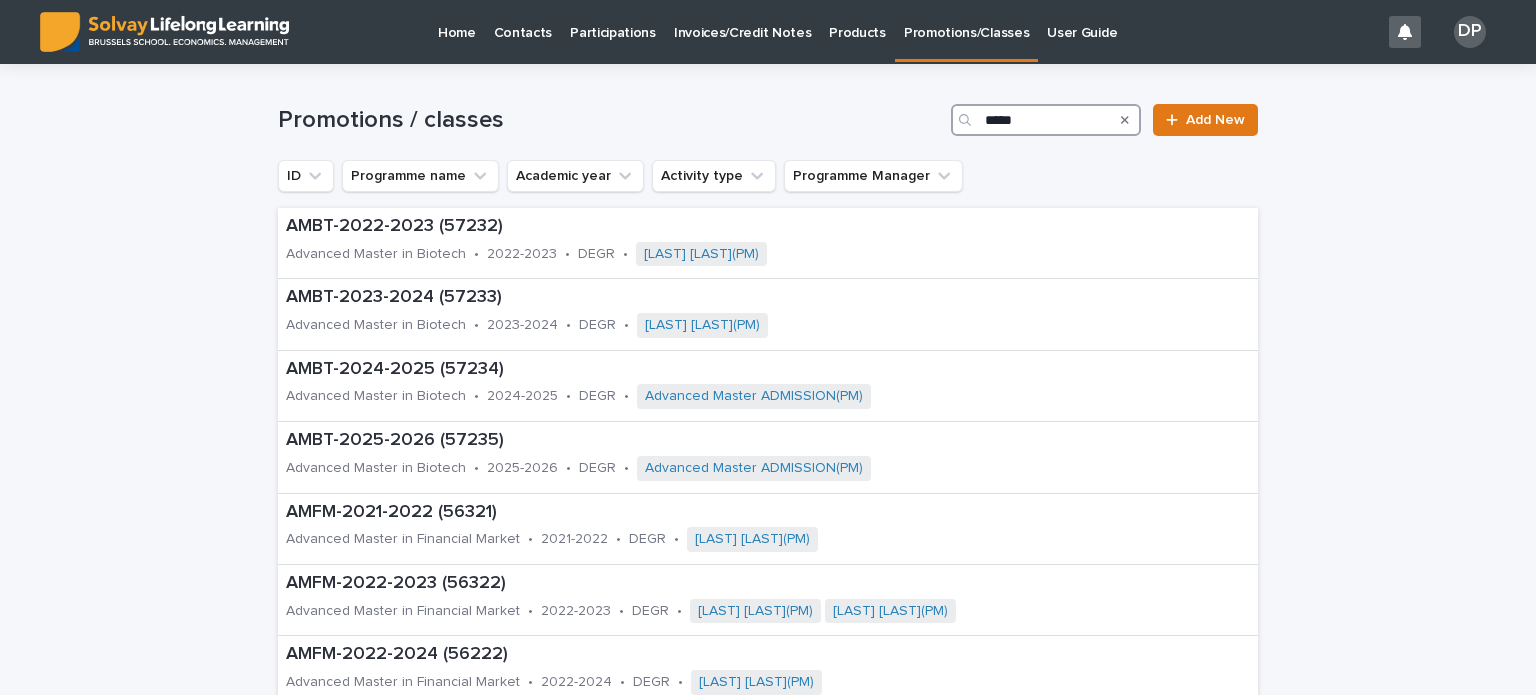 type on "*****" 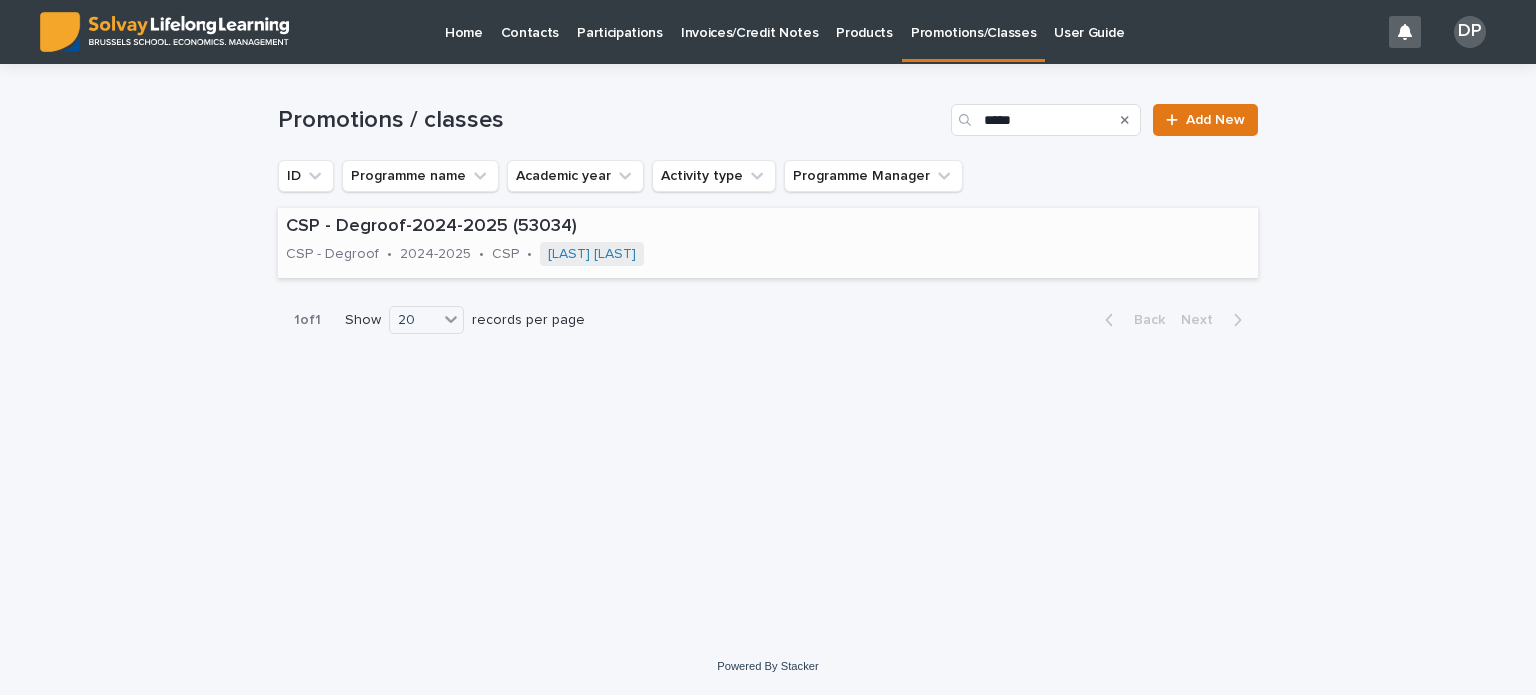 click on "CSP - Degroof-2024-2025 (53034) CSP - Degroof • 2024-2025 • CSP • [LAST]" at bounding box center (612, 243) 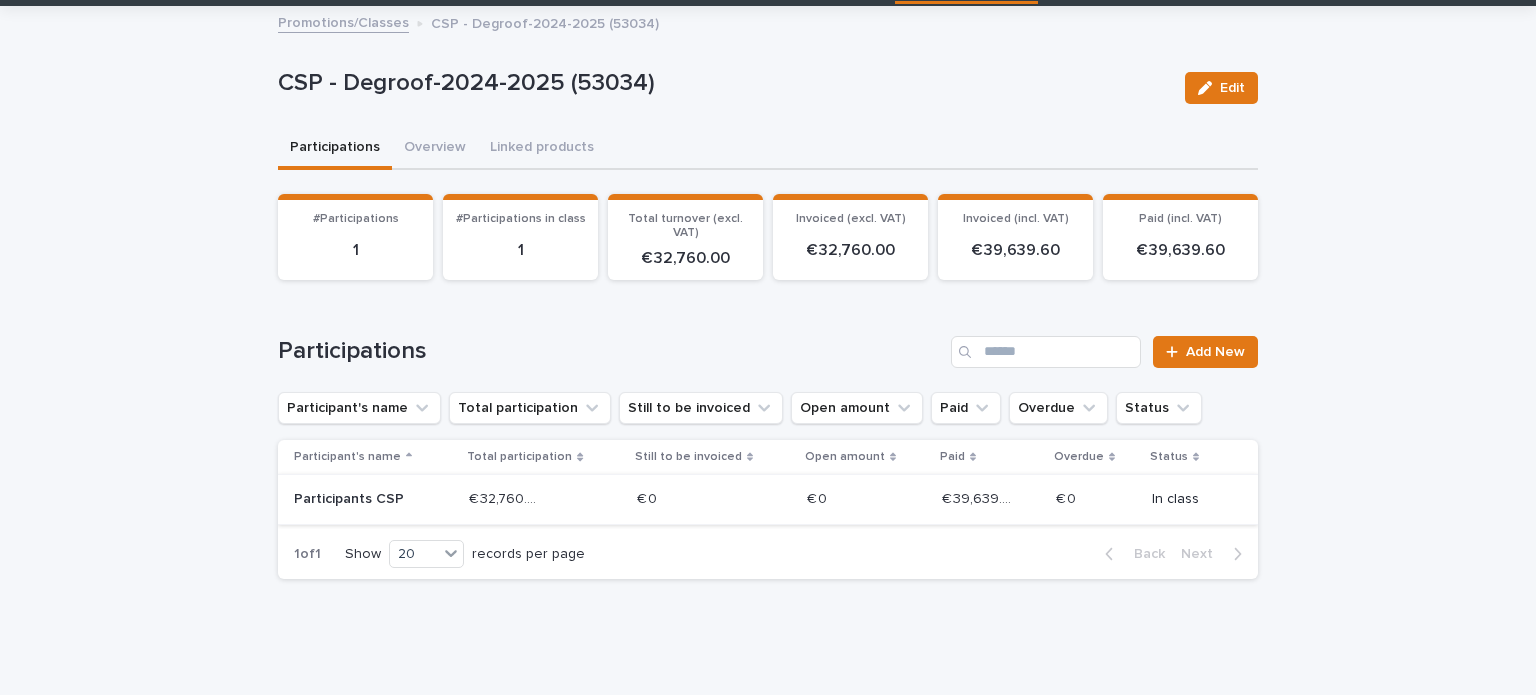 scroll, scrollTop: 112, scrollLeft: 0, axis: vertical 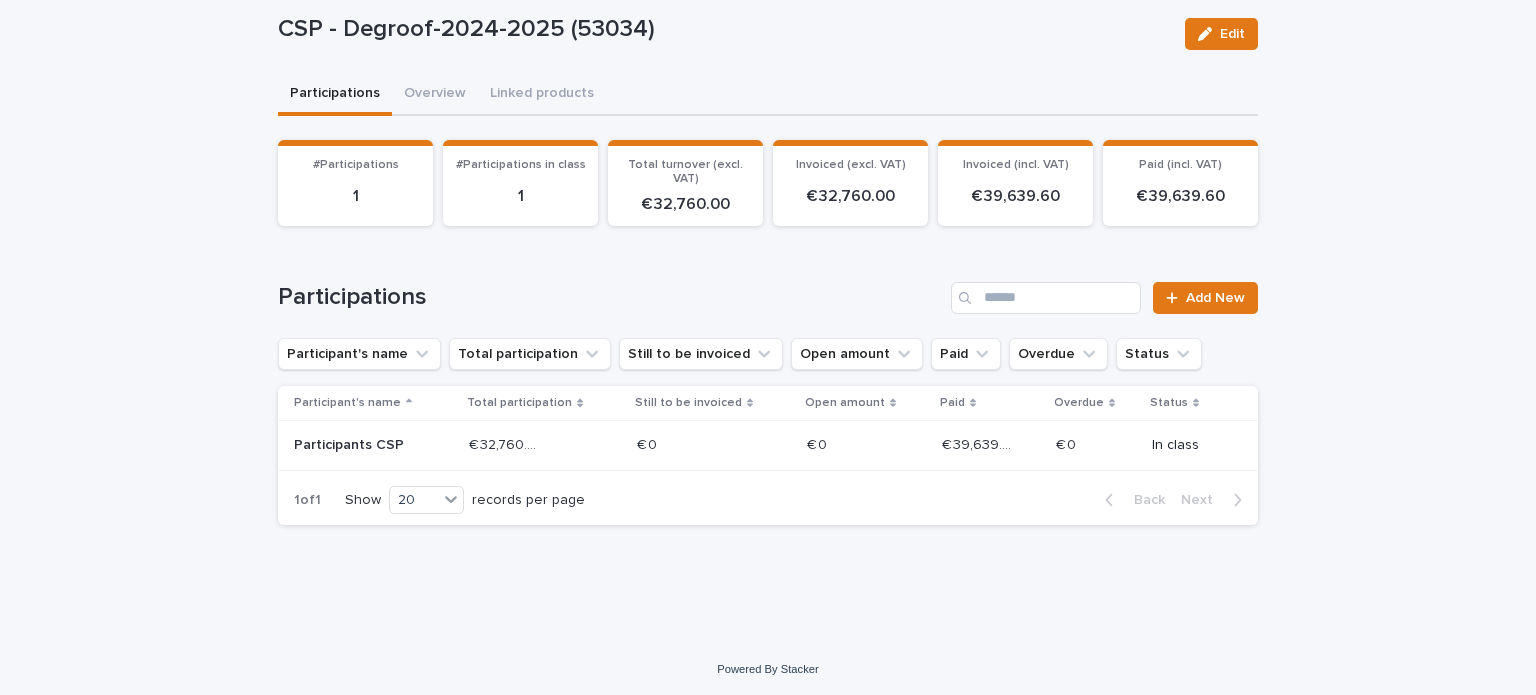 click at bounding box center (672, 445) 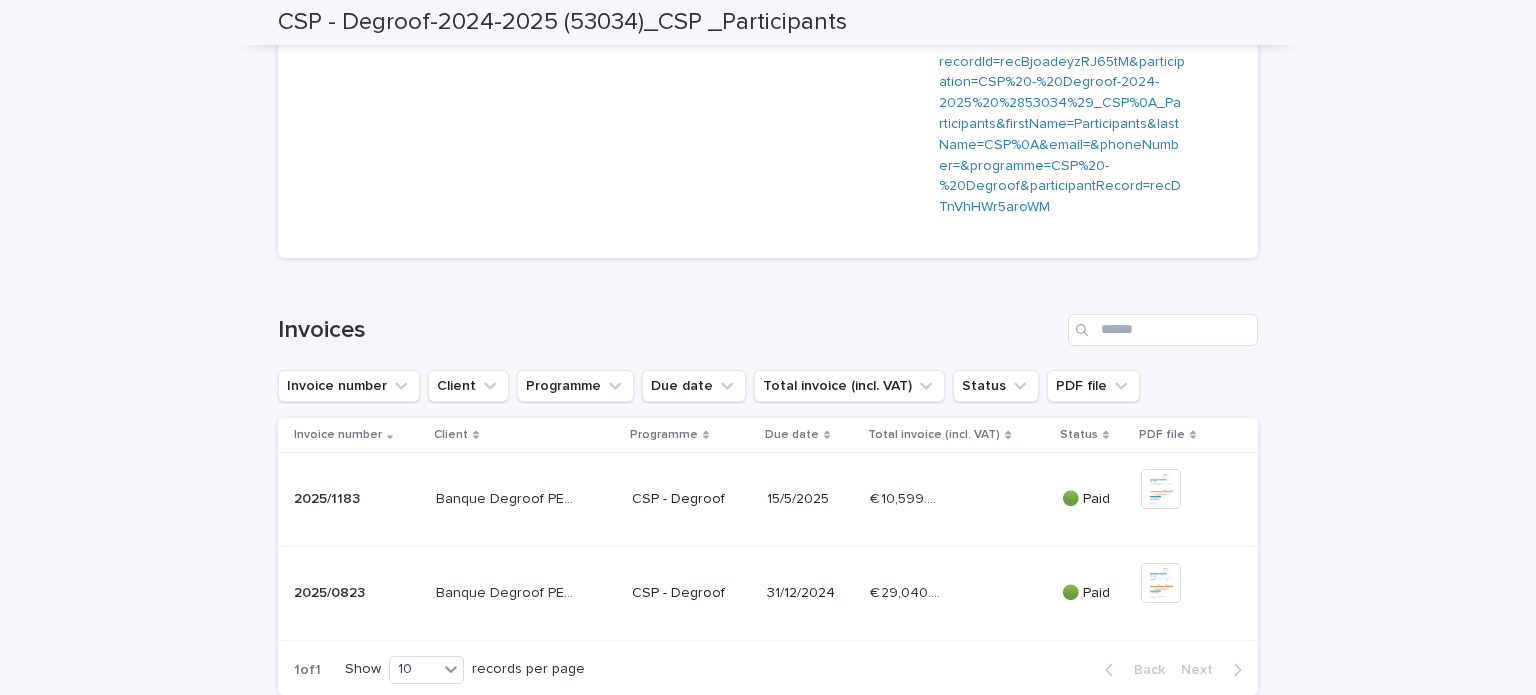 scroll, scrollTop: 0, scrollLeft: 0, axis: both 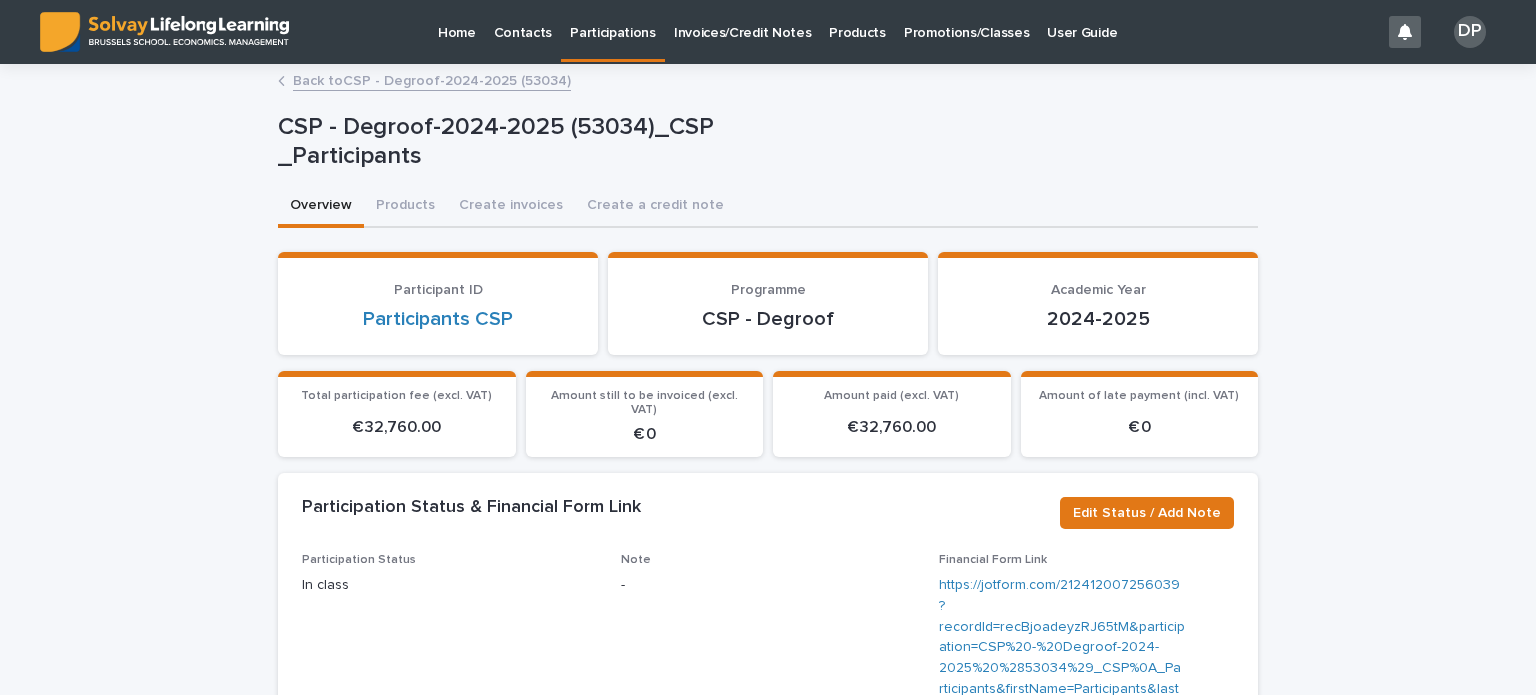 click on "Promotions/Classes" at bounding box center (966, 21) 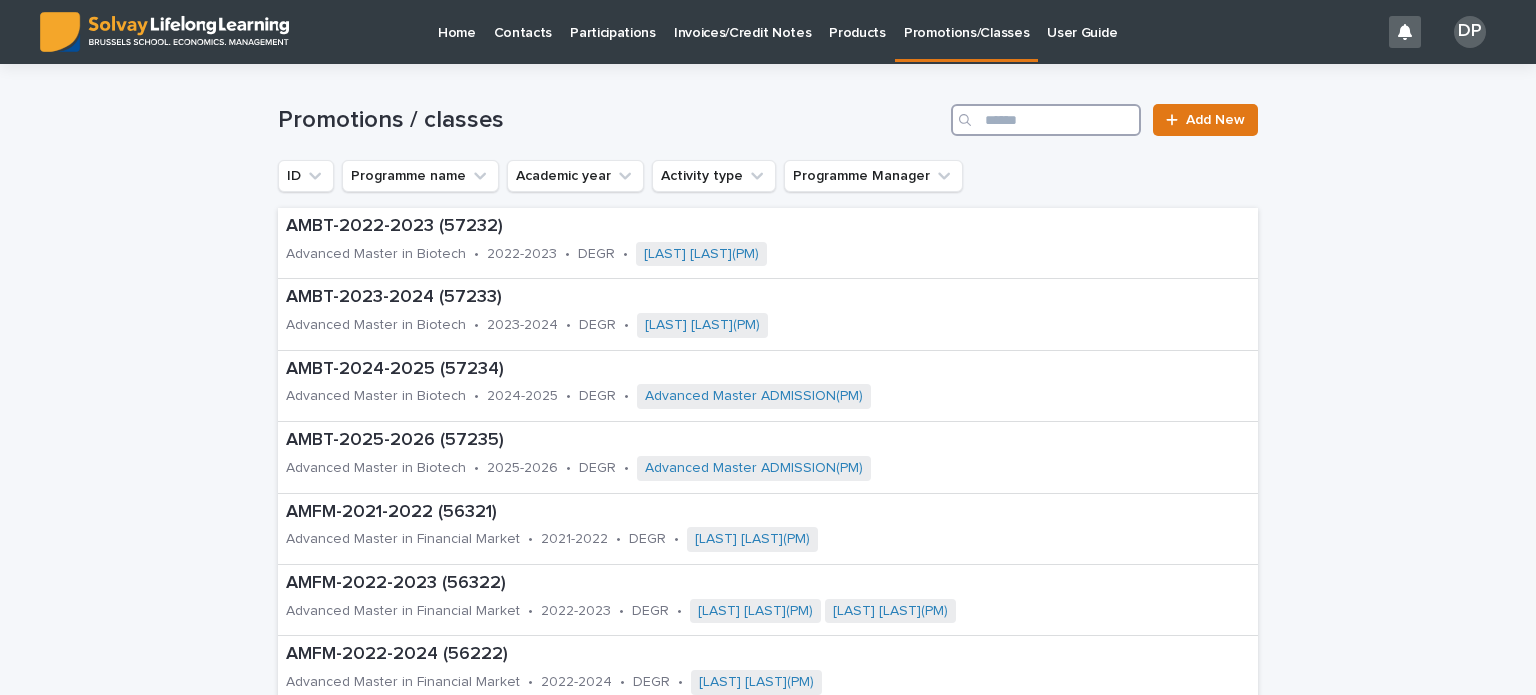 click at bounding box center [1046, 120] 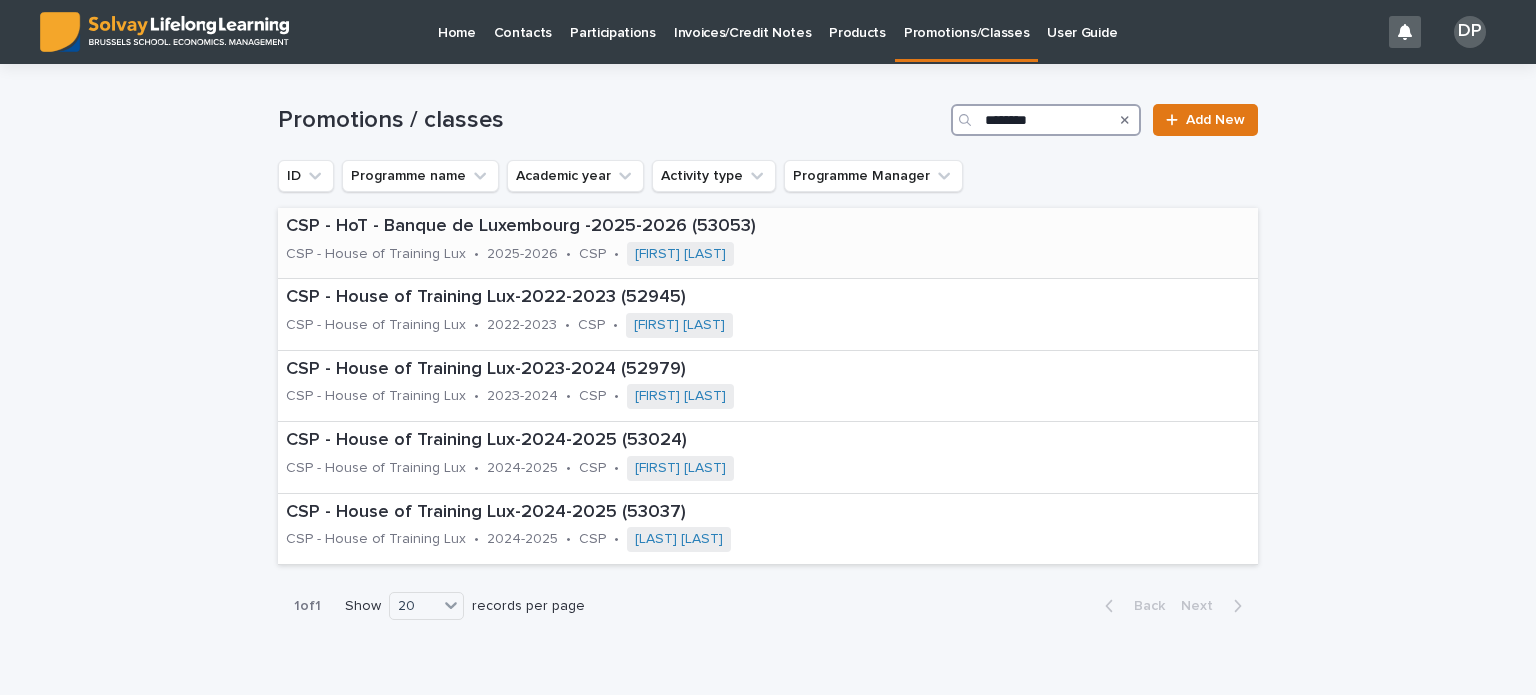 type on "********" 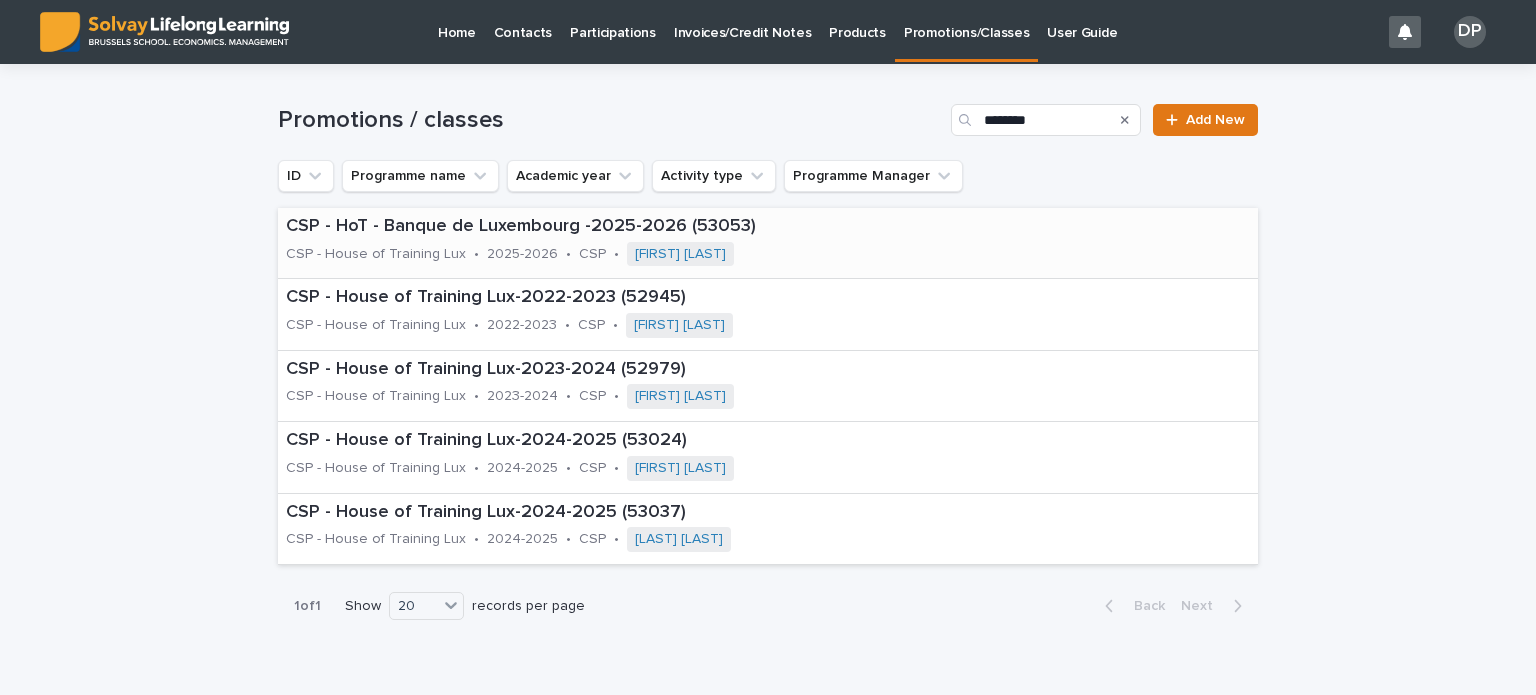 click on "CSP - HoT - Banque de Luxembourg -2025-2026 (53053) CSP - House of Training Lux • 2025-2026 • CSP • [LAST]" at bounding box center [747, 243] 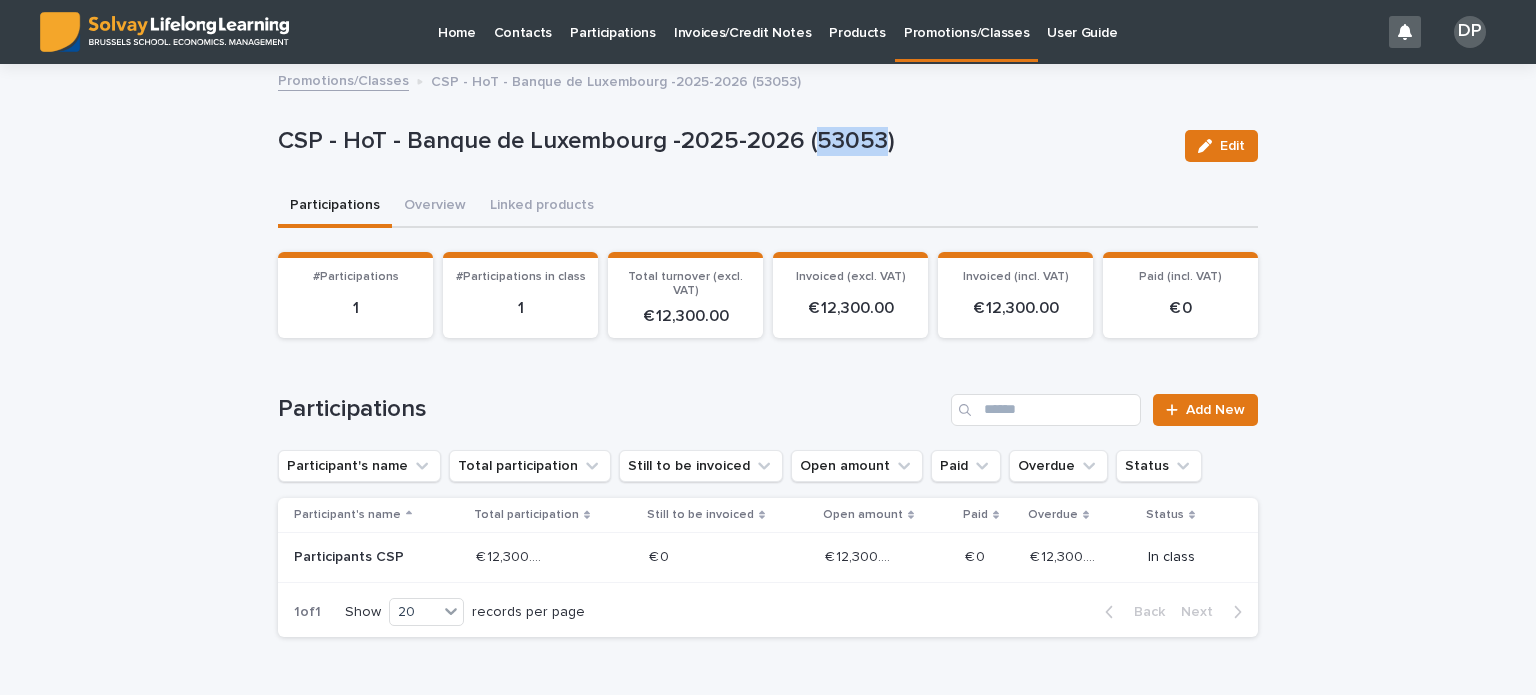 drag, startPoint x: 804, startPoint y: 140, endPoint x: 872, endPoint y: 139, distance: 68.007355 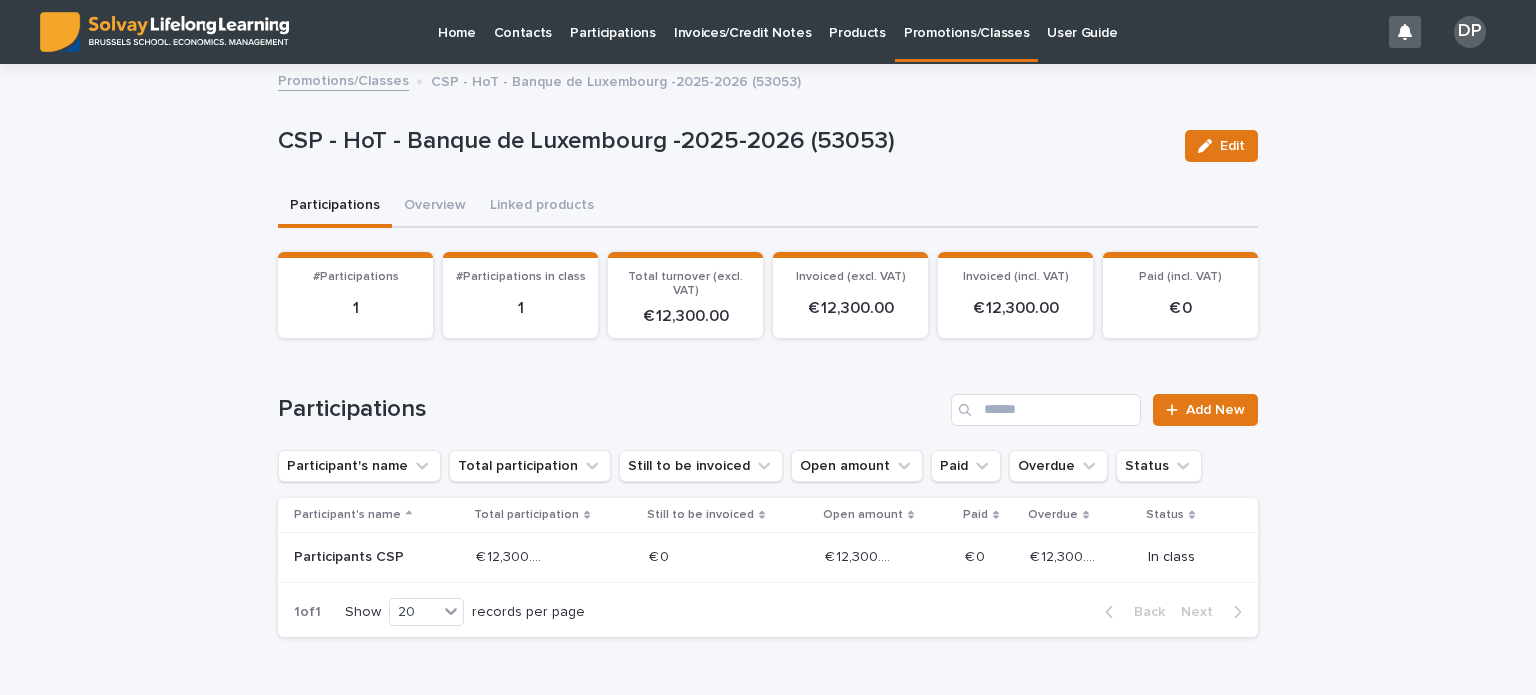 click on "CSP - HoT - Banque de Luxembourg -2025-2026 (53053)" at bounding box center (723, 141) 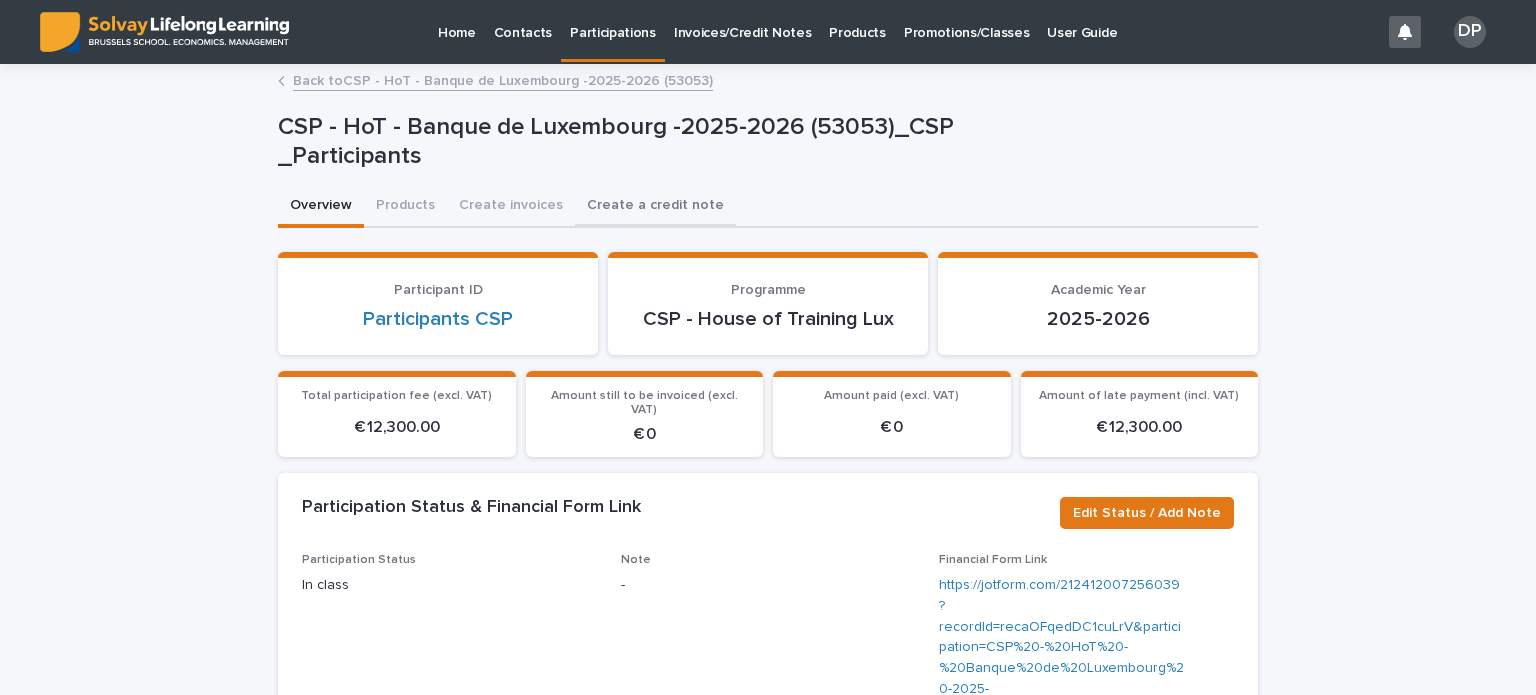 click on "Create a credit note" at bounding box center [655, 207] 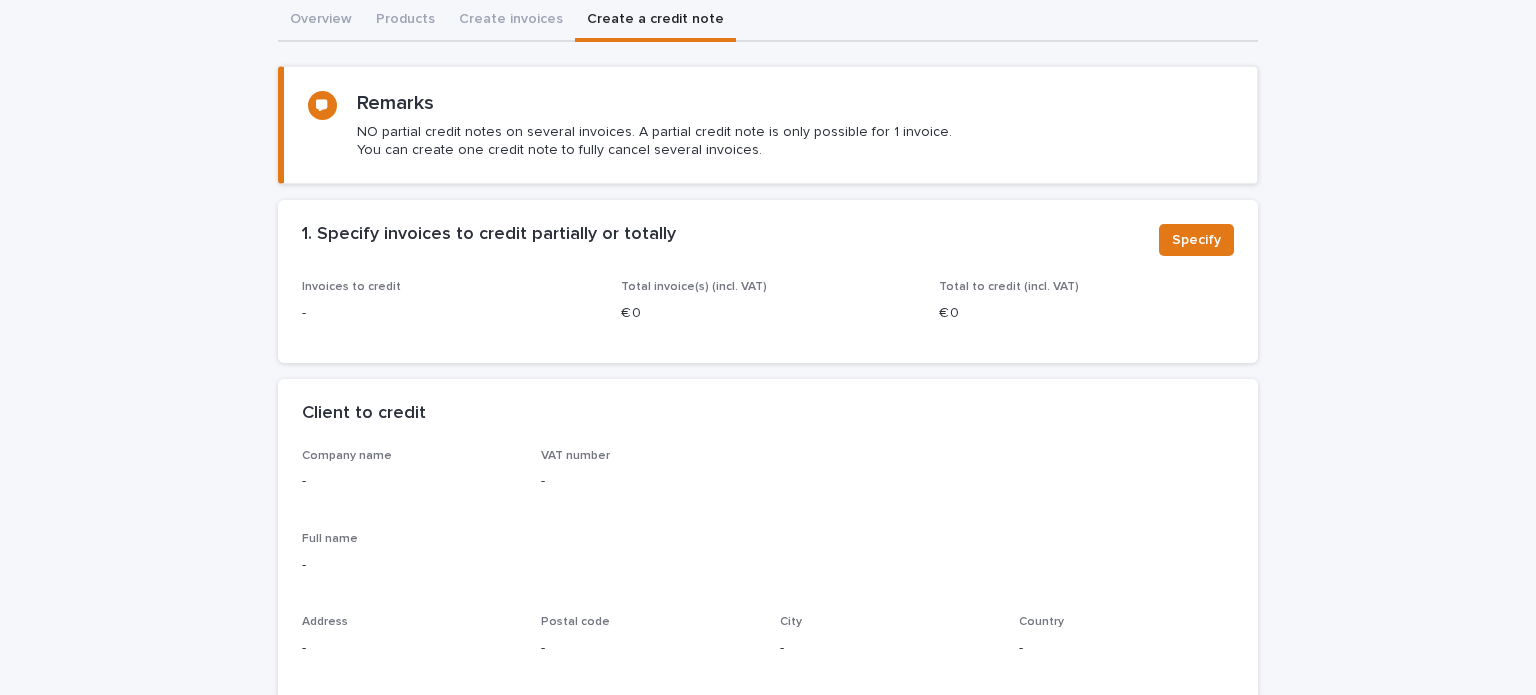 scroll, scrollTop: 300, scrollLeft: 0, axis: vertical 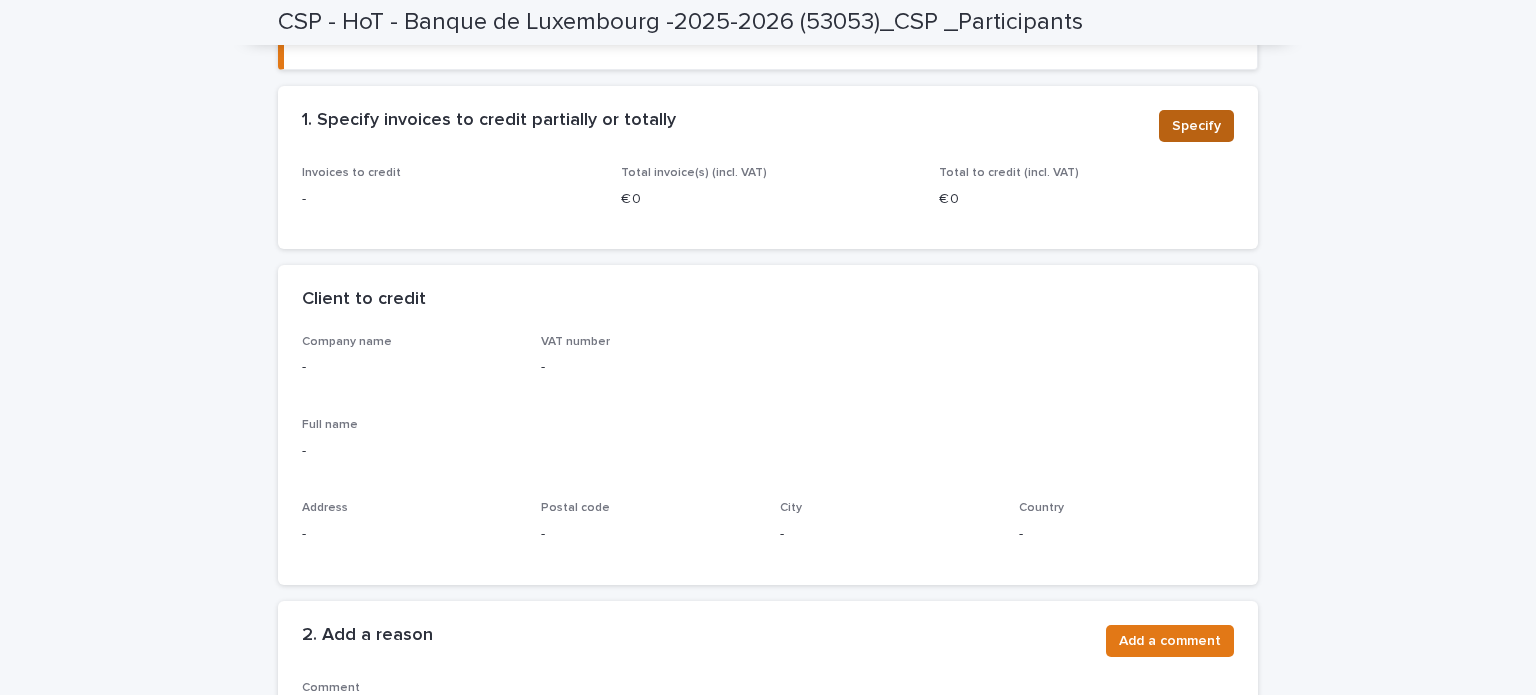 click on "Specify" at bounding box center [1196, 126] 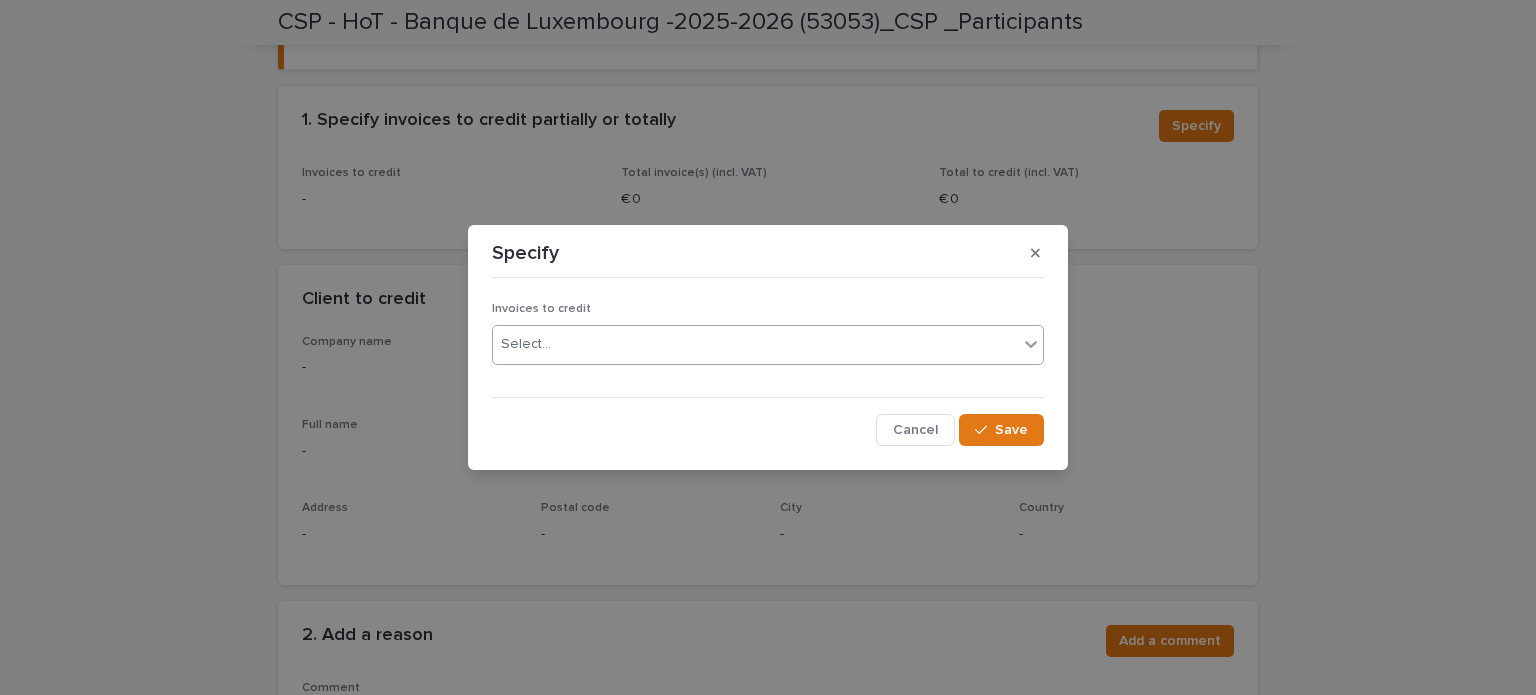 click on "Select..." at bounding box center [755, 344] 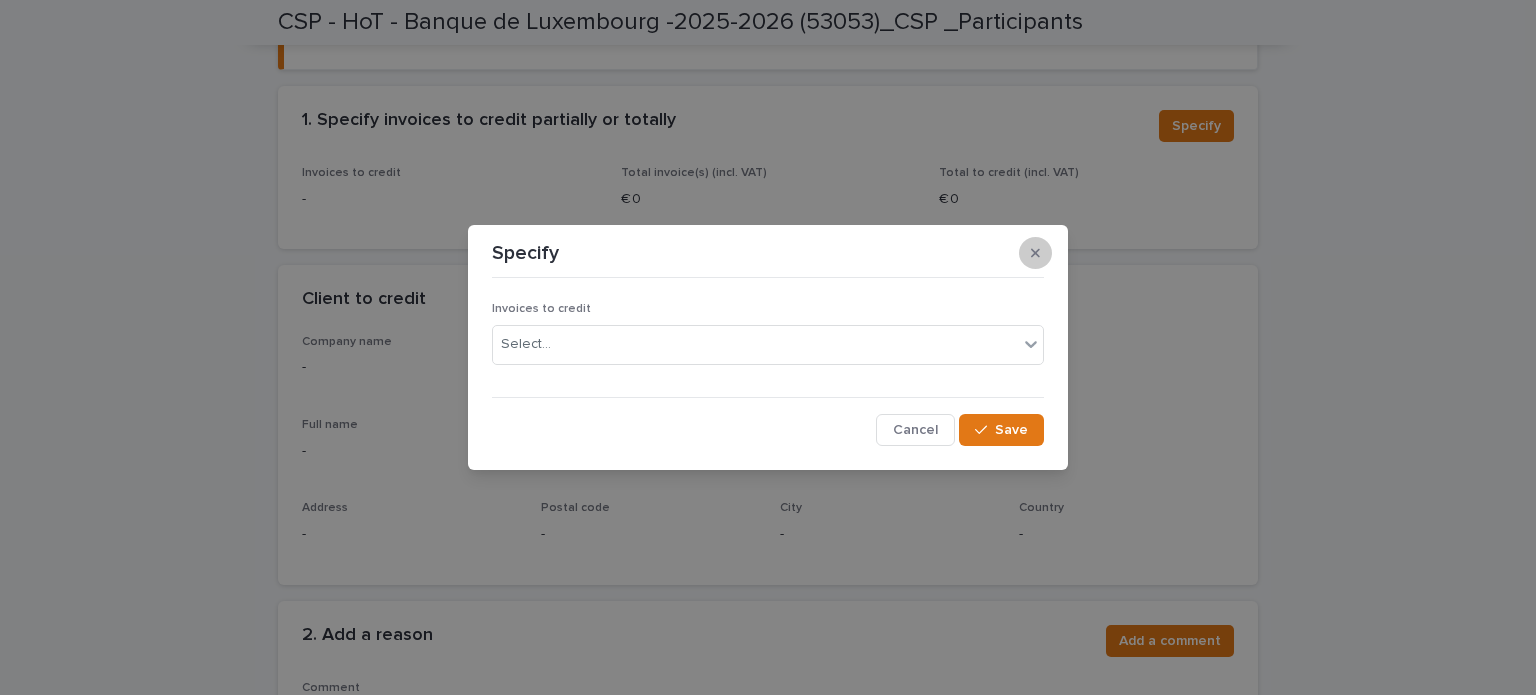 click at bounding box center (1035, 253) 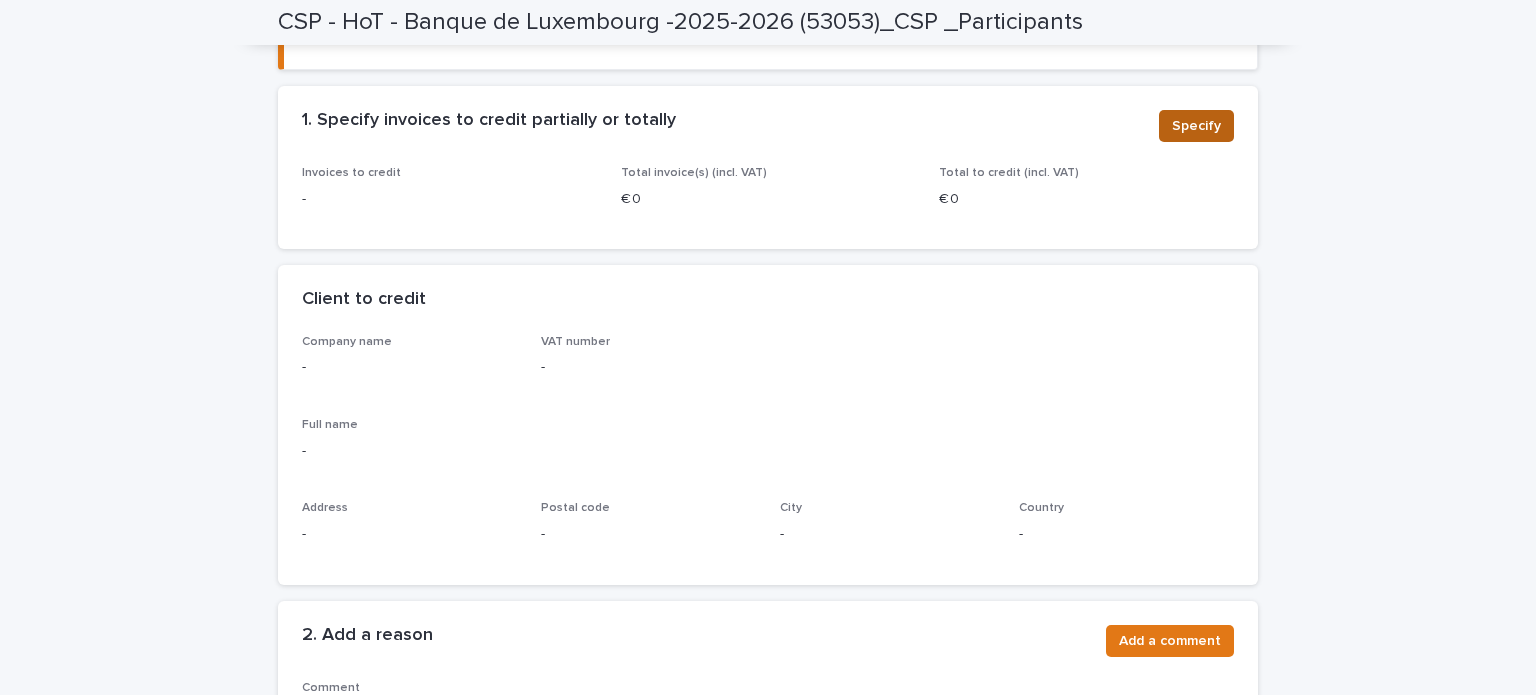 click on "Specify" at bounding box center (1196, 126) 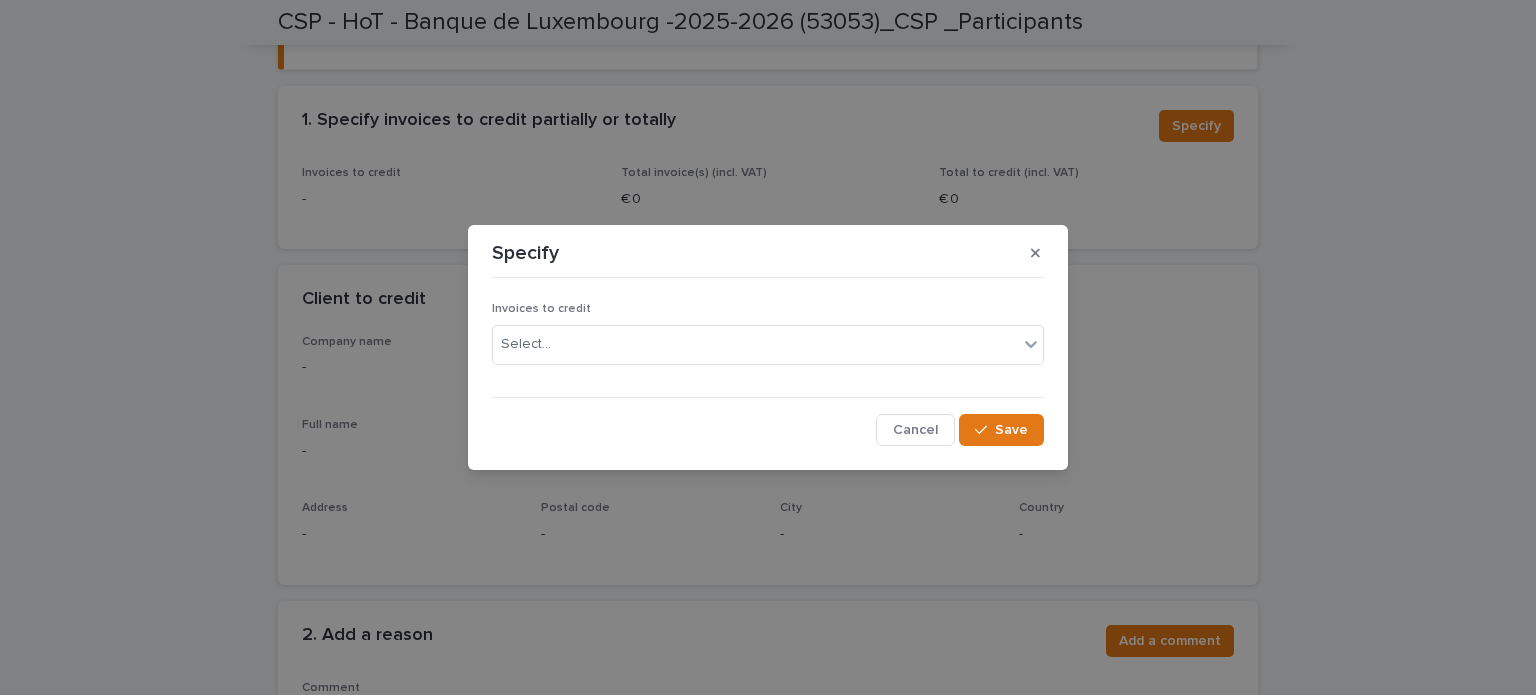 click on "Specify Invoices to credit Select... Cancel Save" at bounding box center (768, 347) 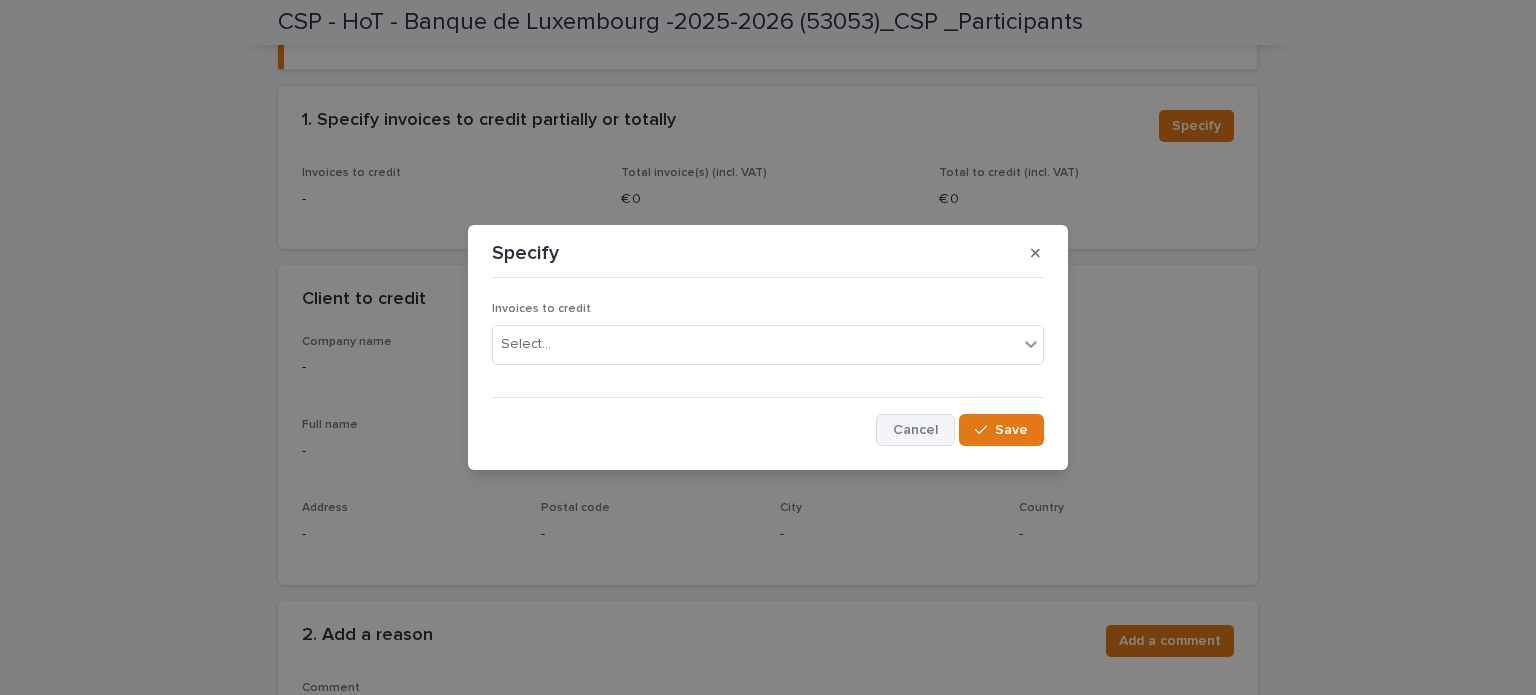 click on "Cancel" at bounding box center (915, 430) 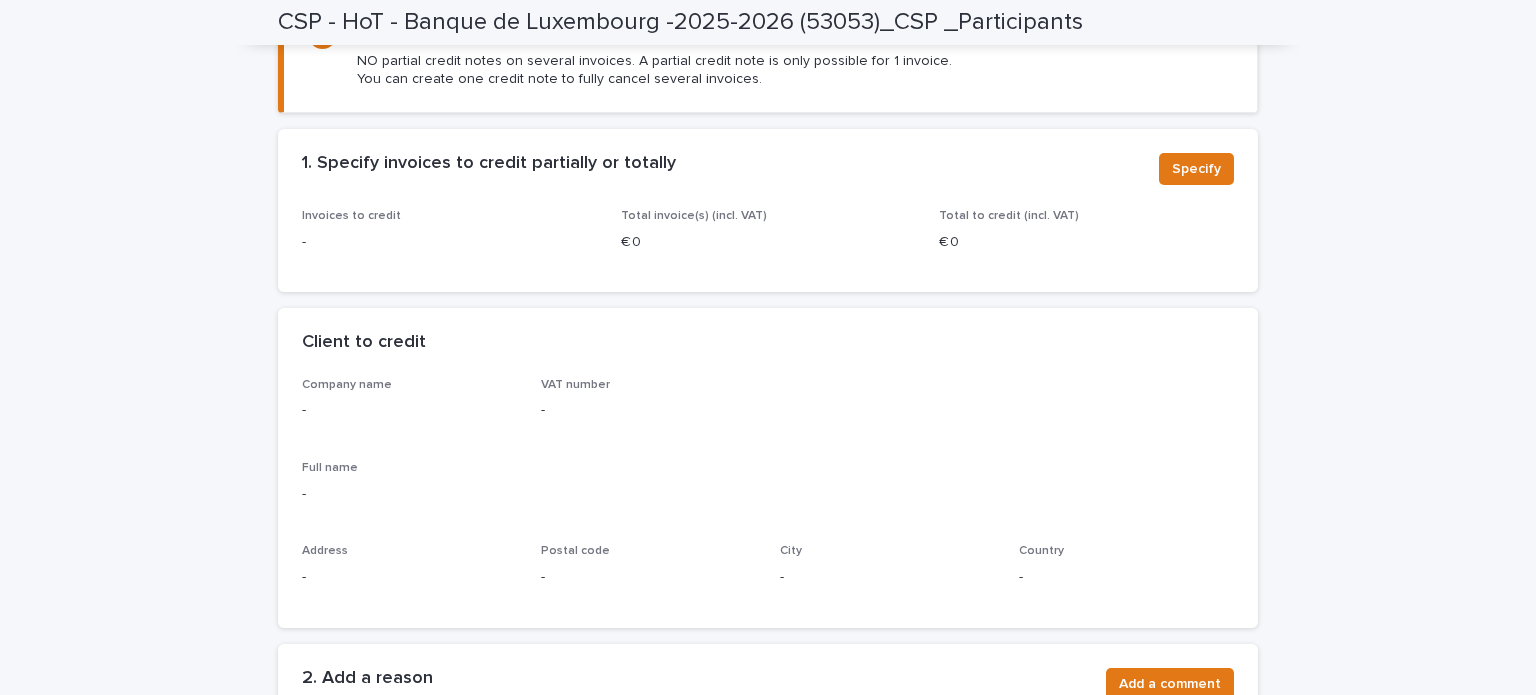 scroll, scrollTop: 0, scrollLeft: 0, axis: both 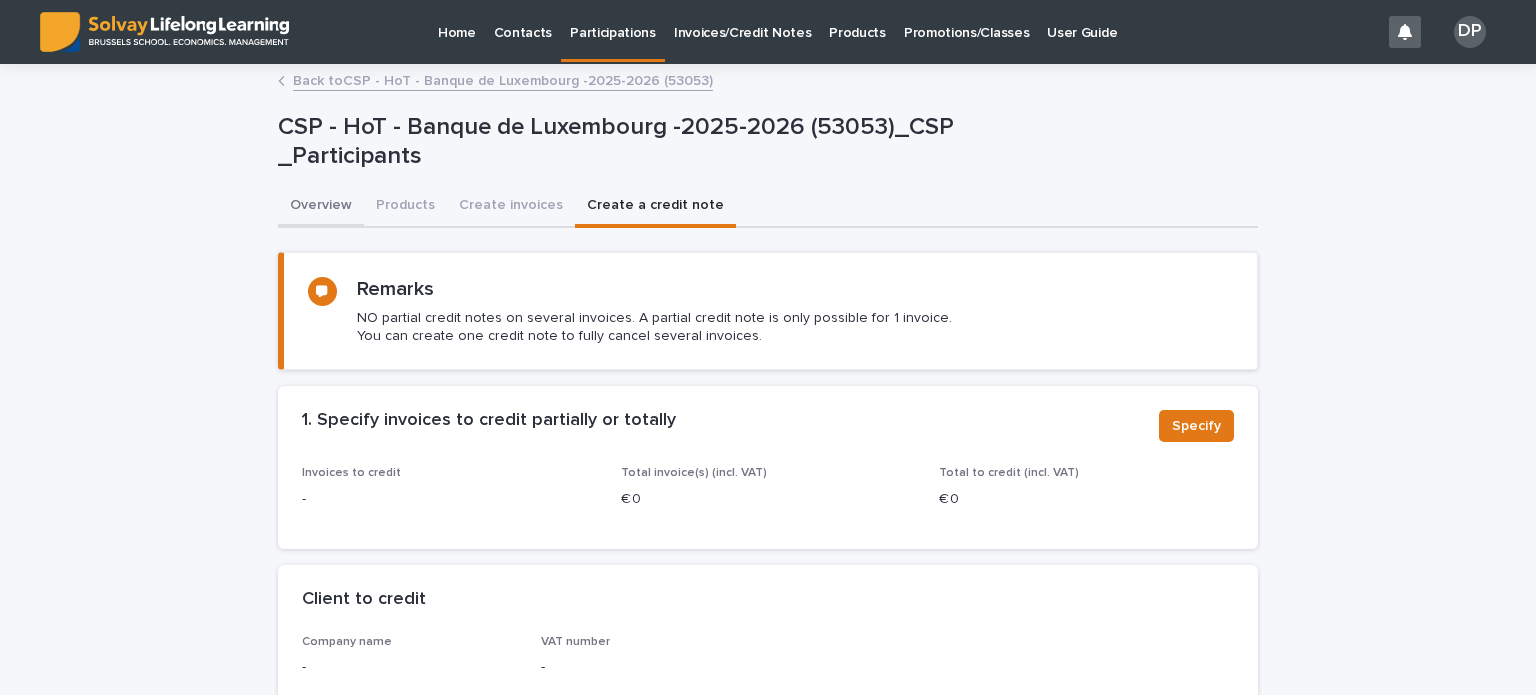 click on "Overview" at bounding box center (321, 207) 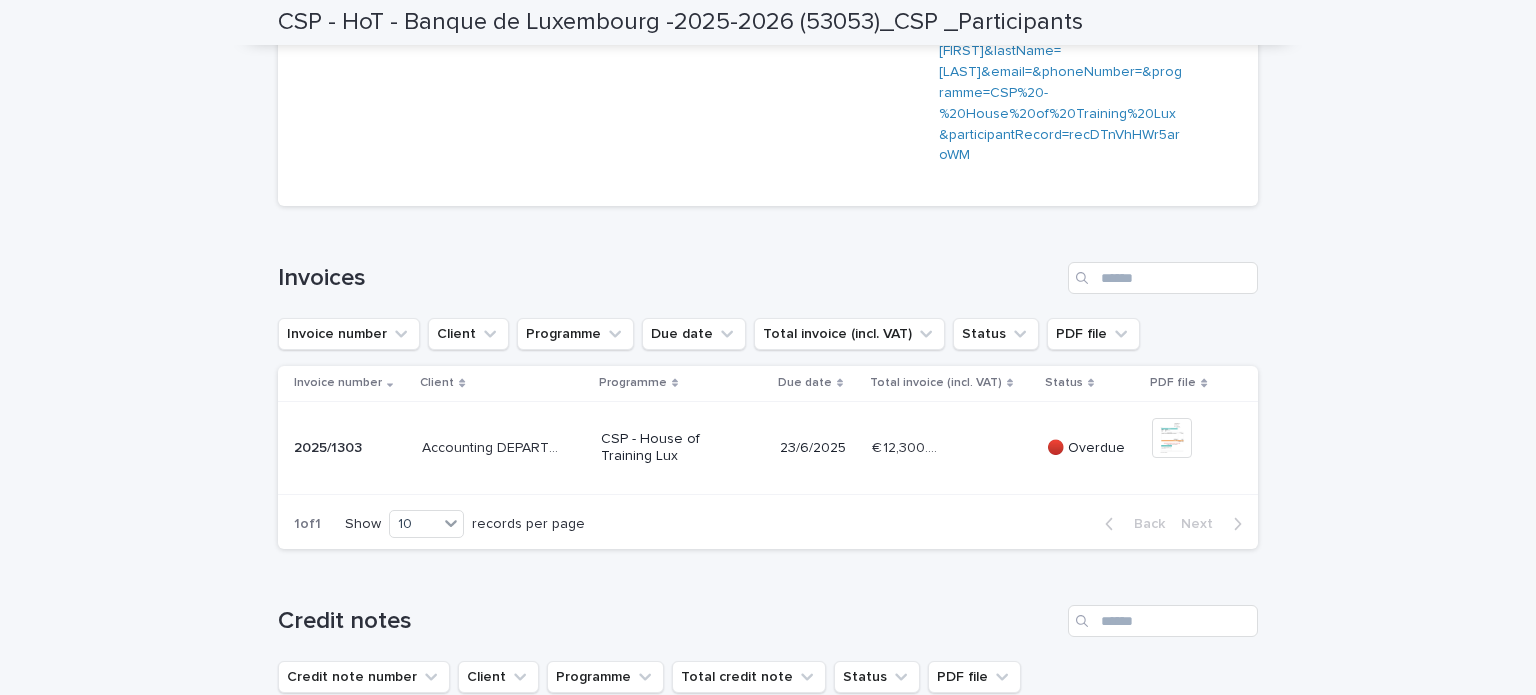 scroll, scrollTop: 900, scrollLeft: 0, axis: vertical 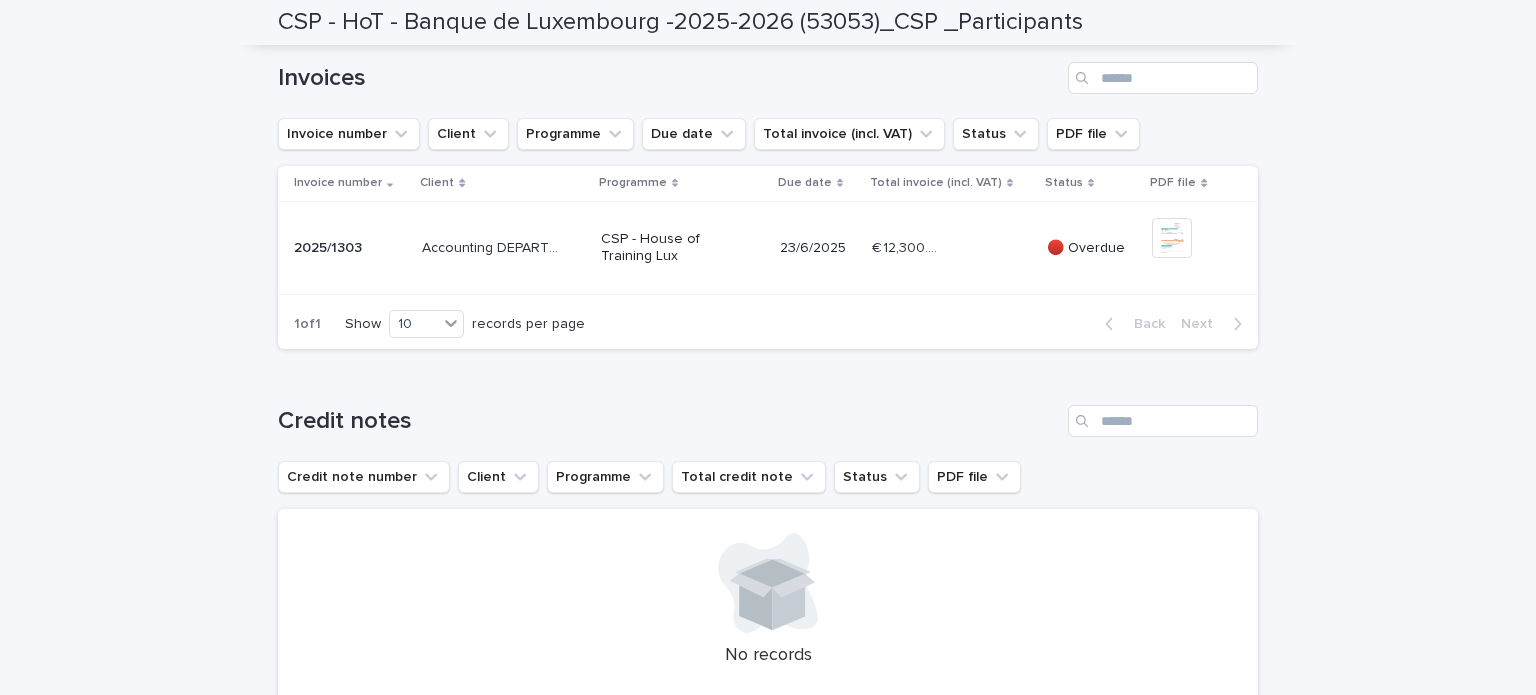 click on "Accounting DEPARTMENT Accounting DEPARTMENT" at bounding box center [503, 248] 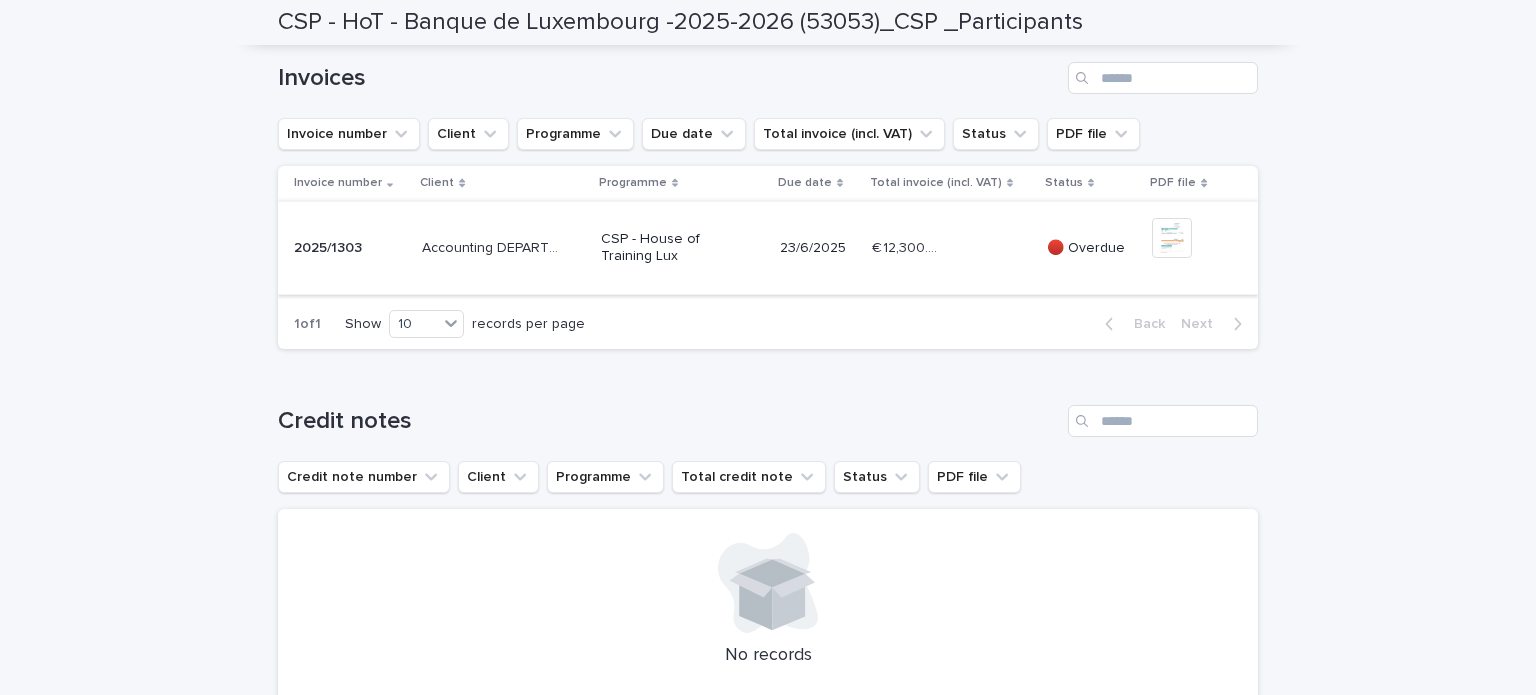 scroll, scrollTop: 0, scrollLeft: 0, axis: both 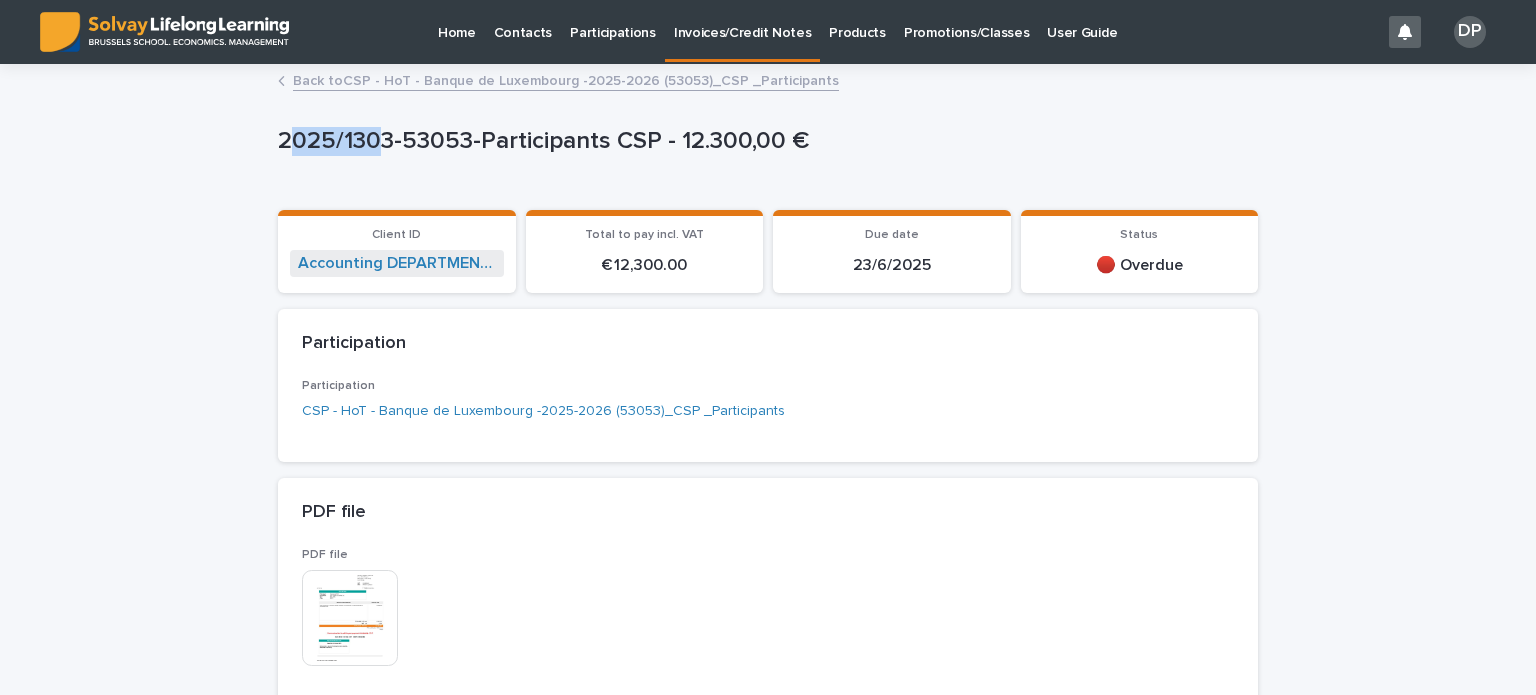 drag, startPoint x: 278, startPoint y: 137, endPoint x: 364, endPoint y: 136, distance: 86.00581 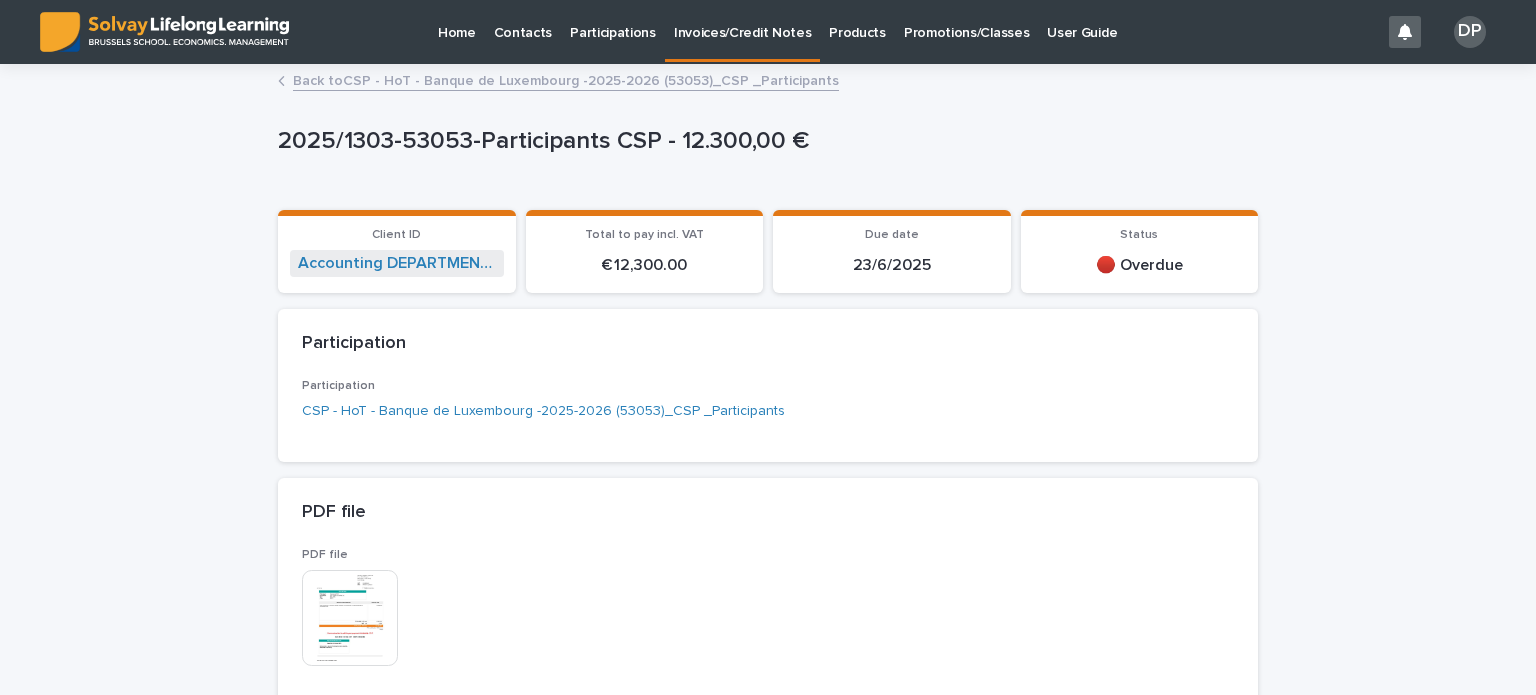 click on "**********" at bounding box center (768, 1263) 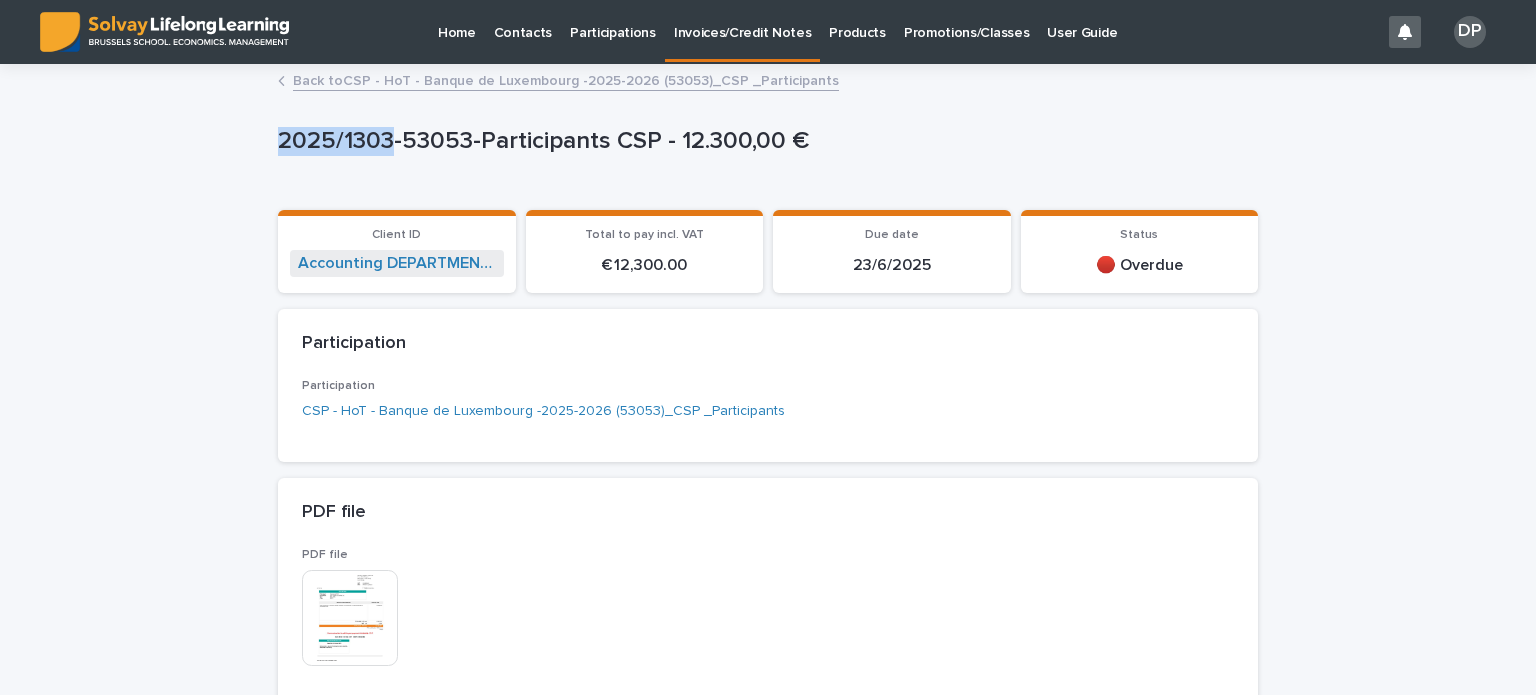 drag, startPoint x: 264, startPoint y: 131, endPoint x: 386, endPoint y: 145, distance: 122.80065 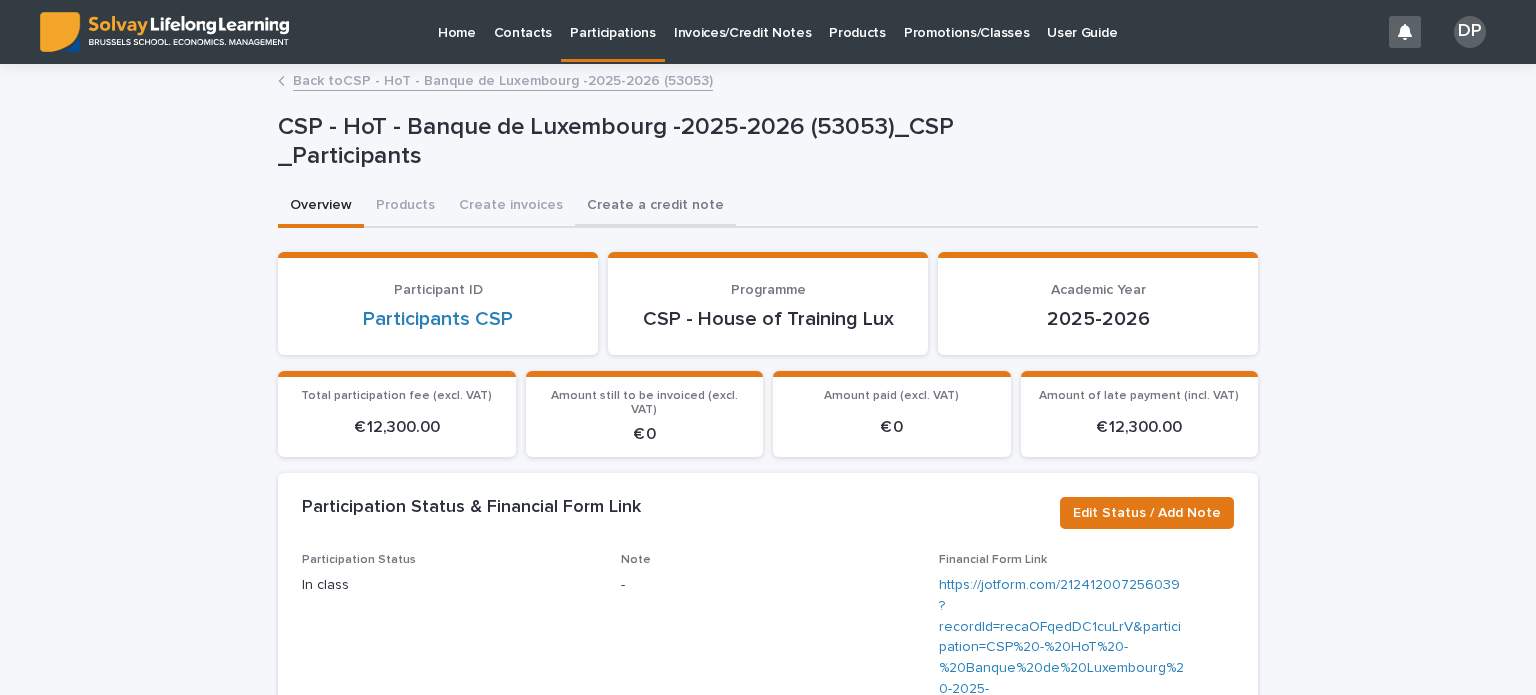 click on "Create a credit note" at bounding box center [655, 207] 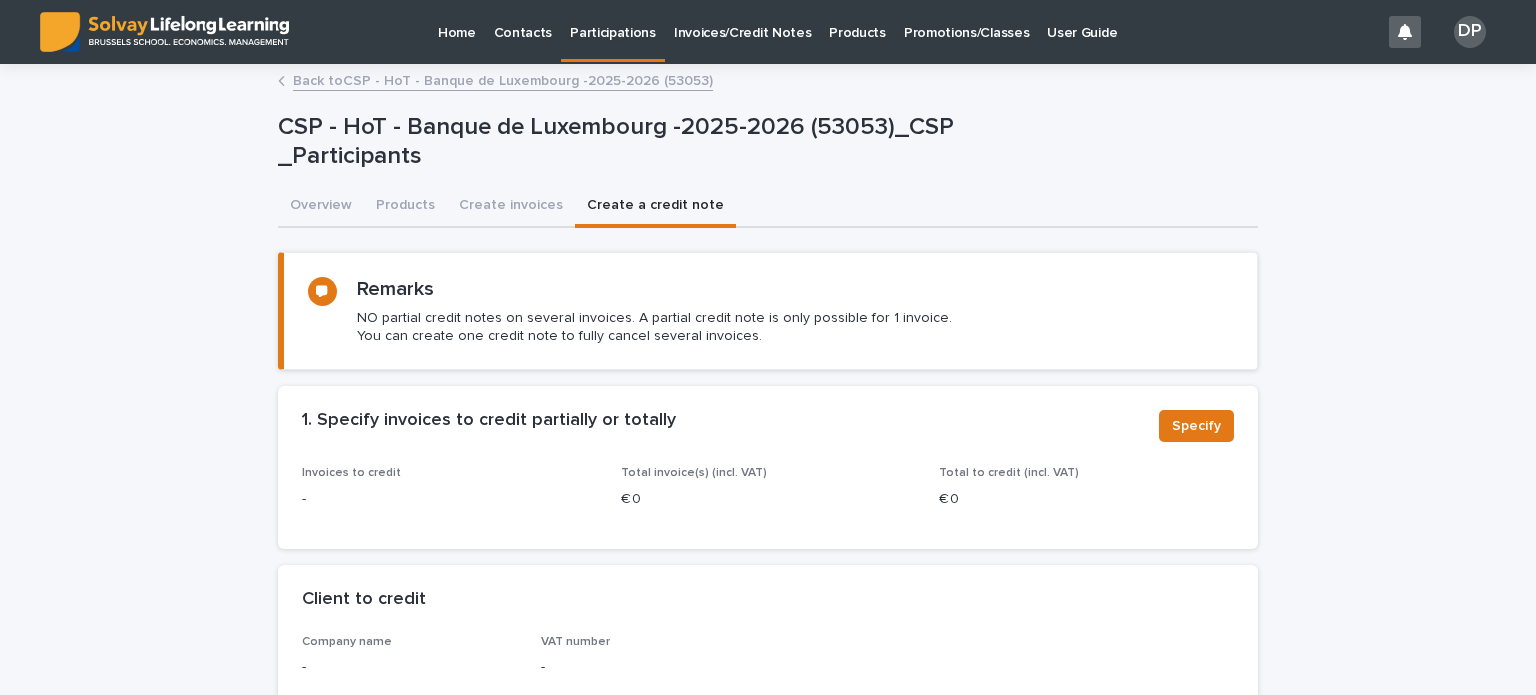 scroll, scrollTop: 100, scrollLeft: 0, axis: vertical 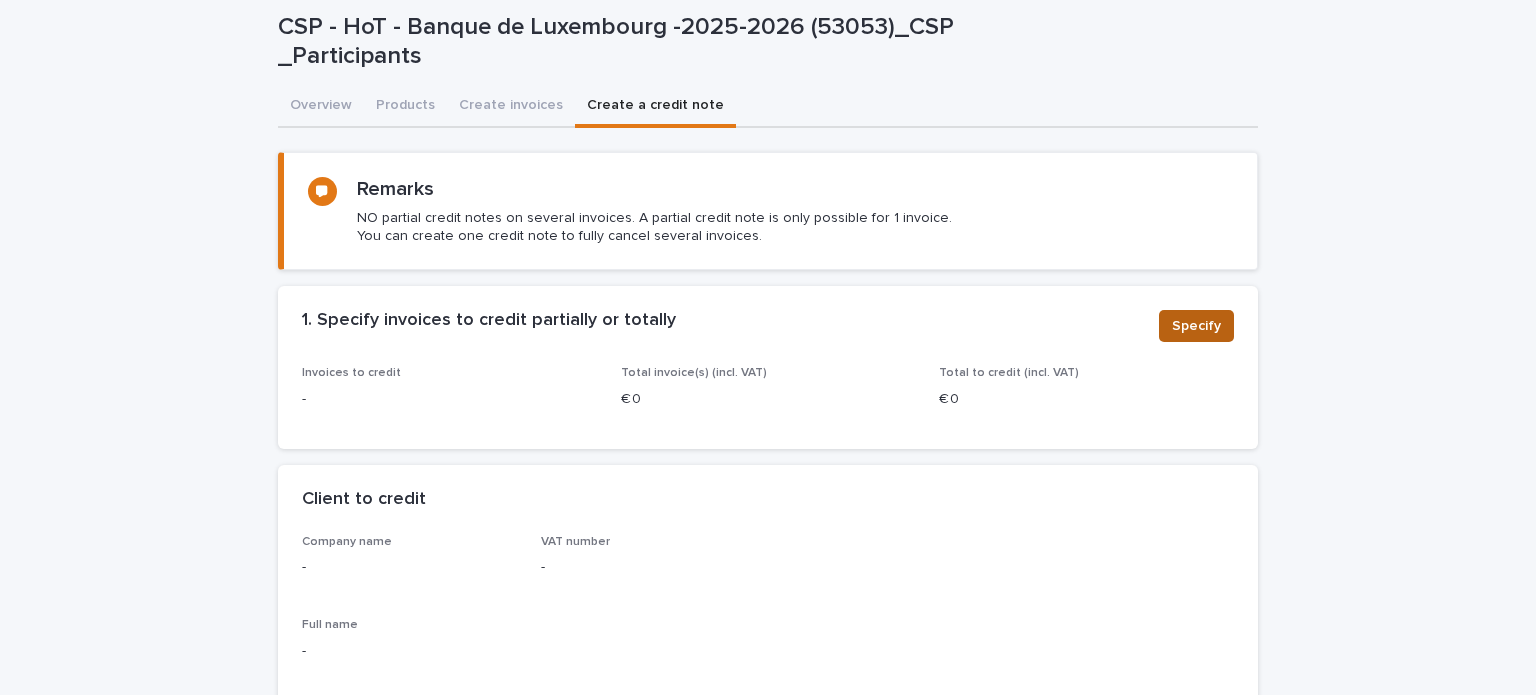click on "Specify" at bounding box center (1196, 326) 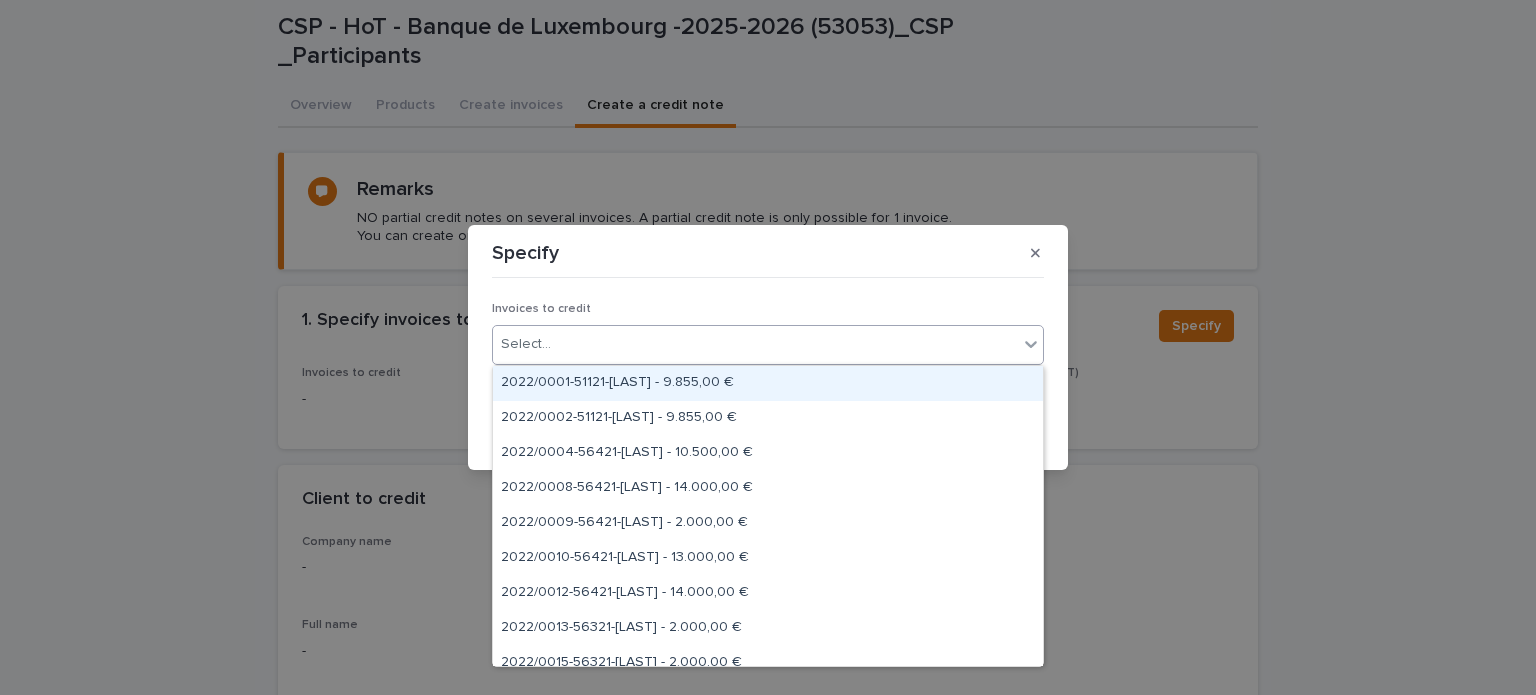 click on "Select..." at bounding box center (755, 344) 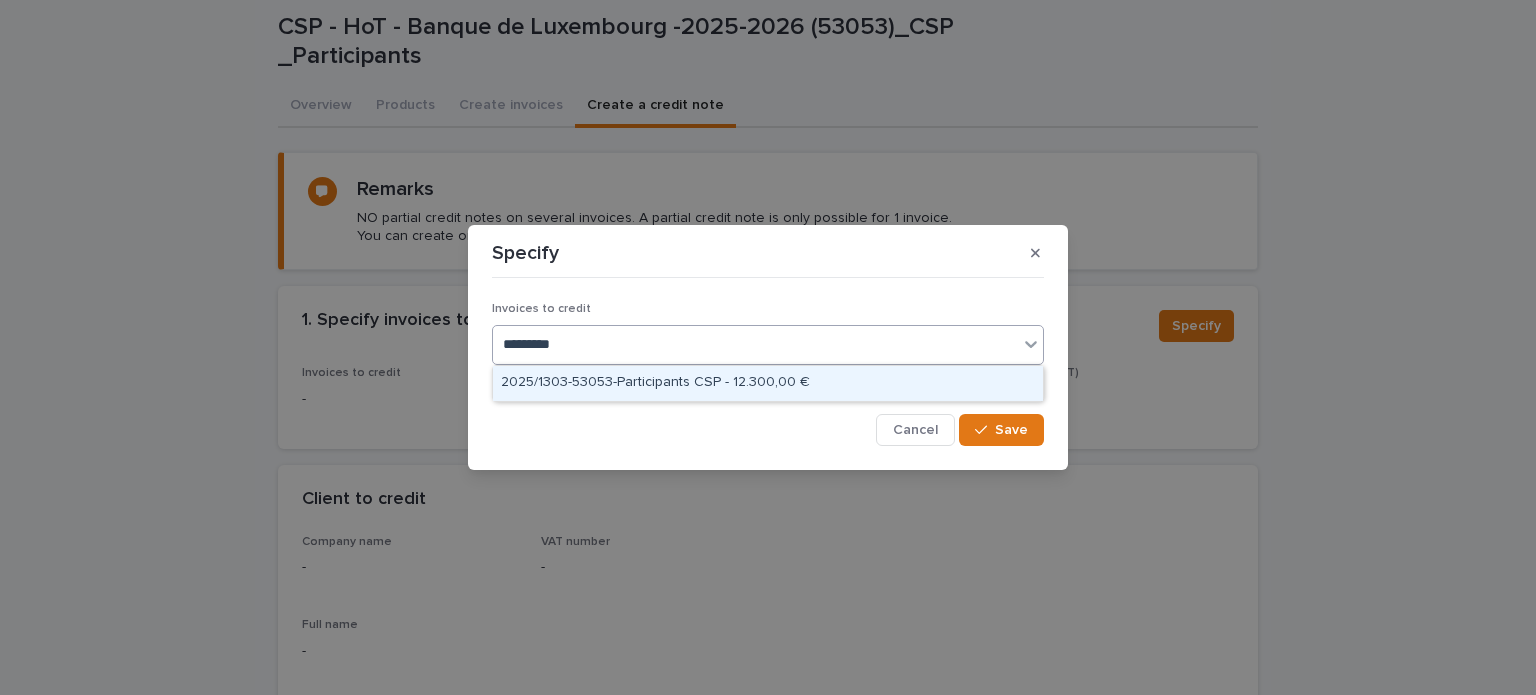 type on "*********" 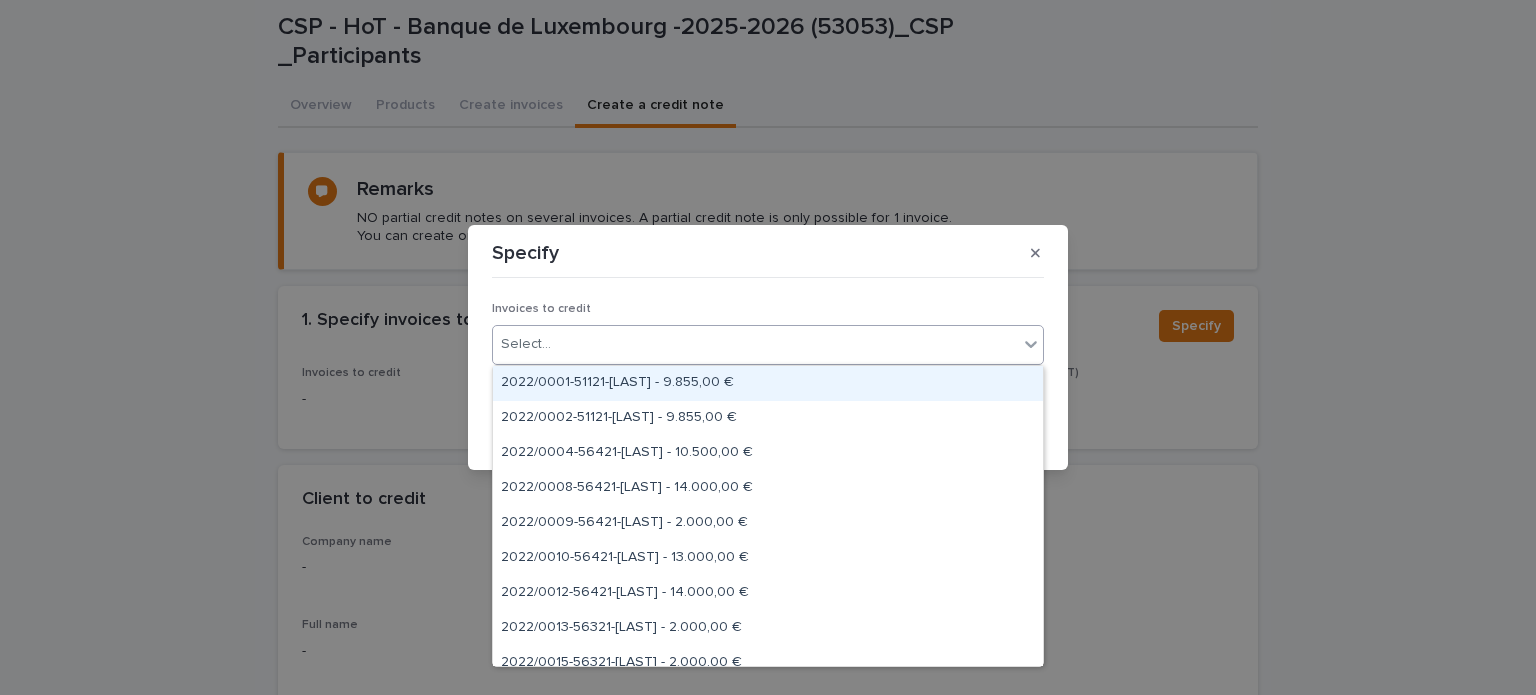 click on "Select..." at bounding box center (755, 344) 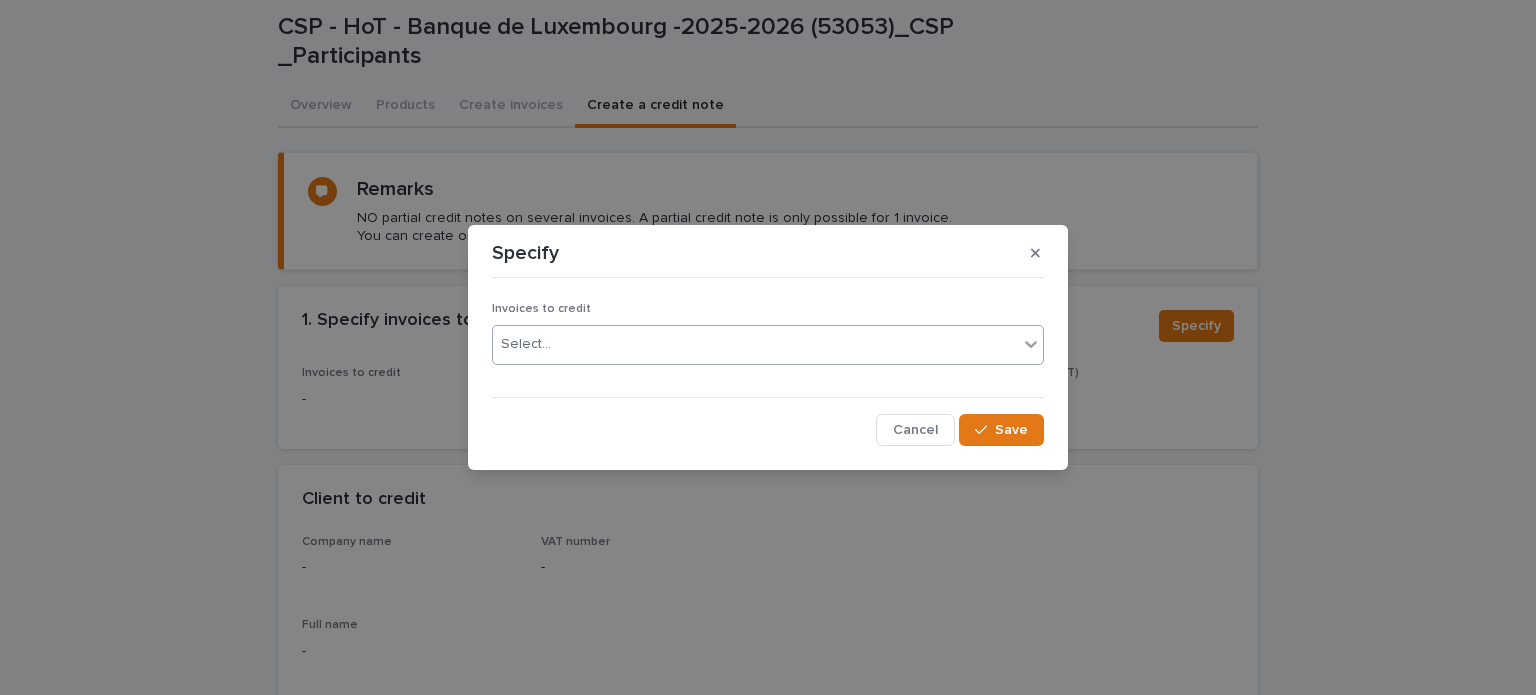 drag, startPoint x: 768, startPoint y: 343, endPoint x: 707, endPoint y: 337, distance: 61.294373 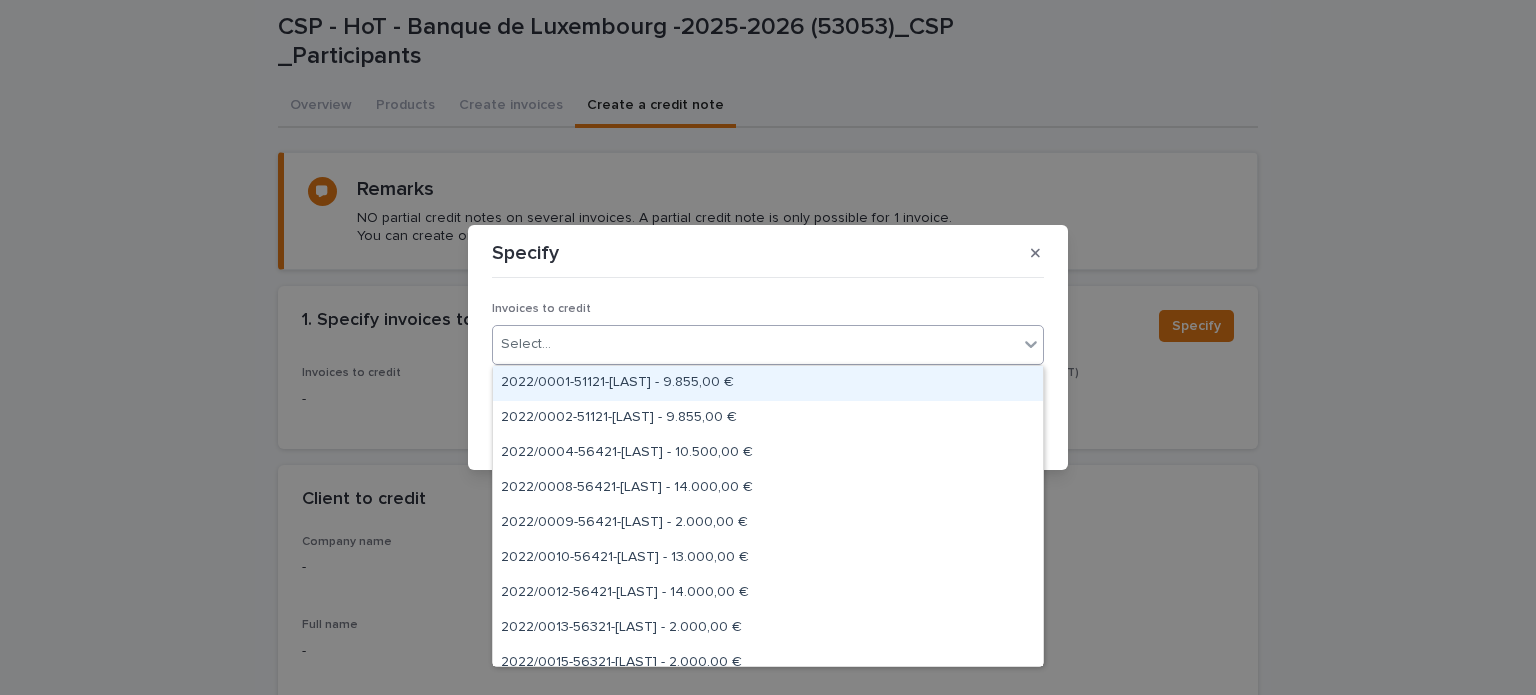 click on "Select..." at bounding box center [526, 344] 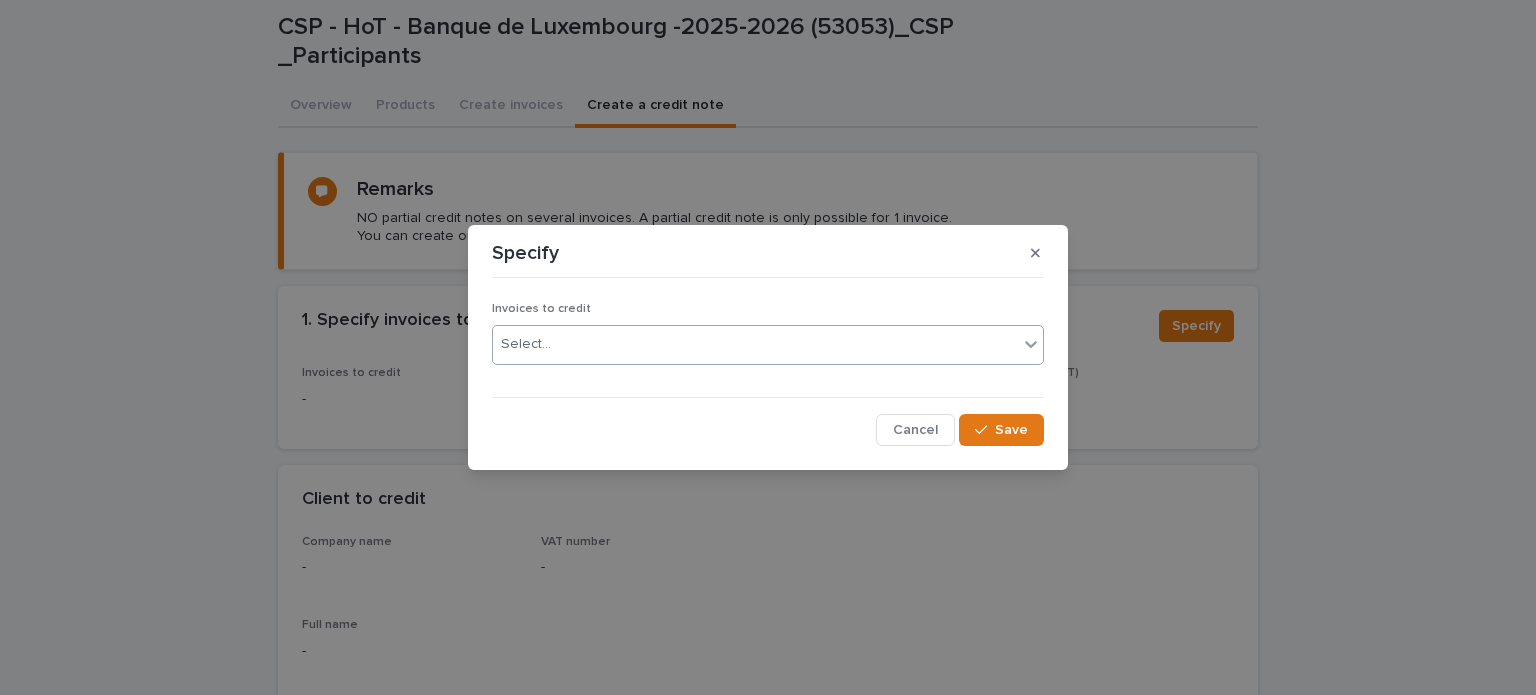 click 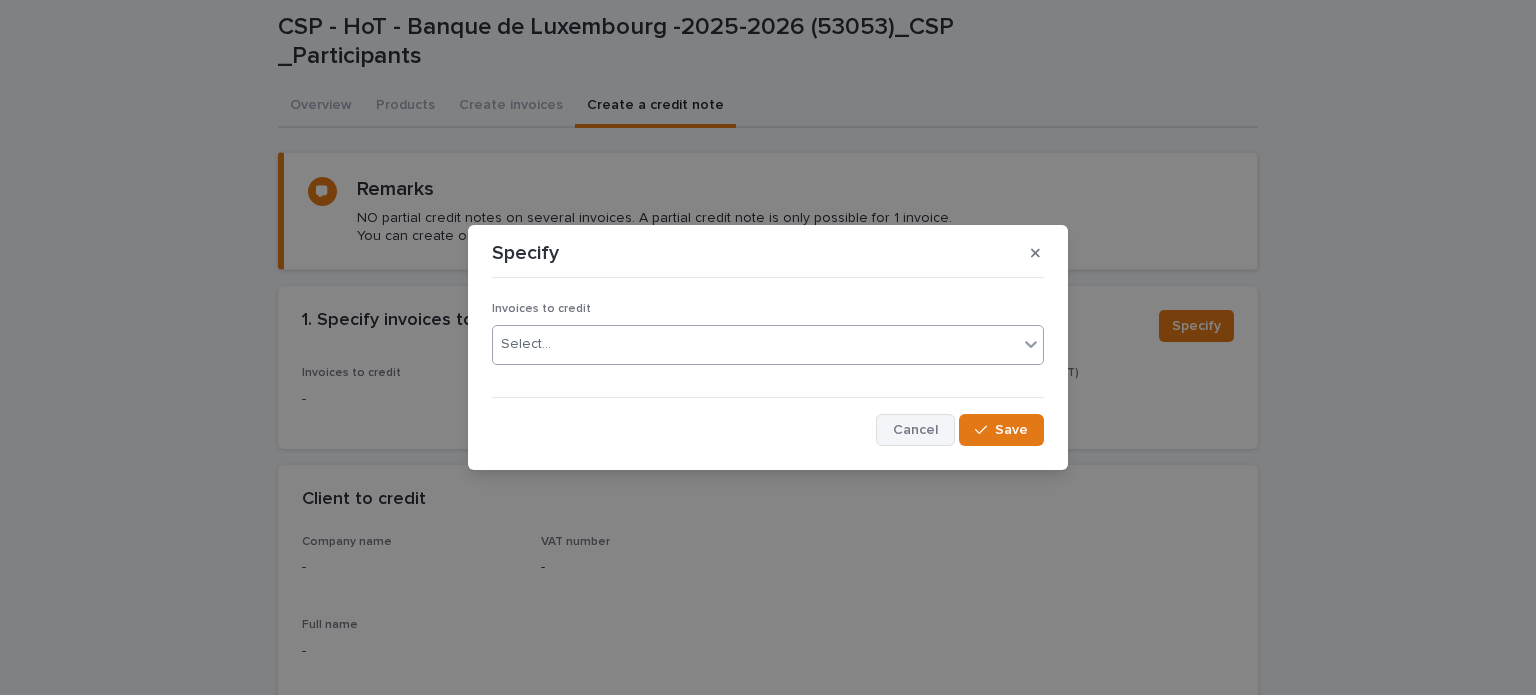click on "Cancel" at bounding box center (915, 430) 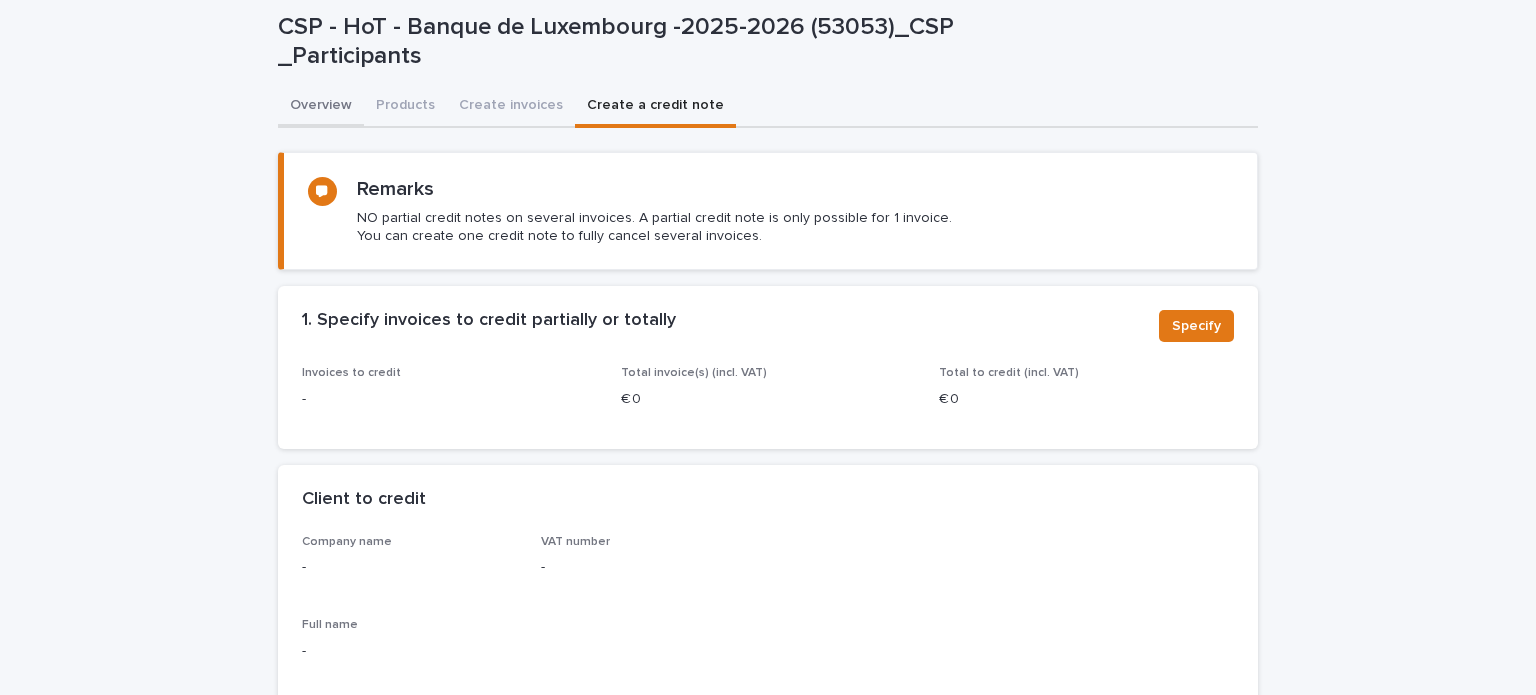 click on "**********" at bounding box center [768, 622] 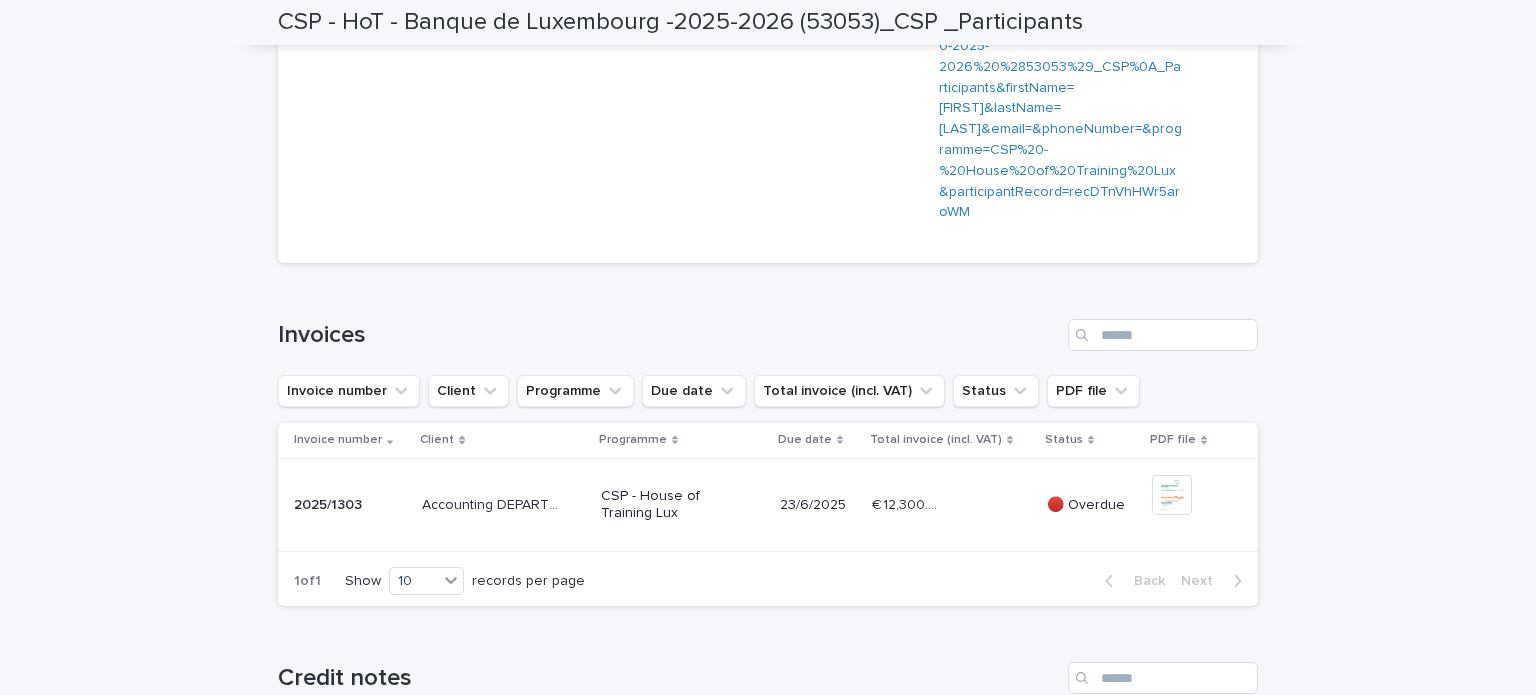 scroll, scrollTop: 744, scrollLeft: 0, axis: vertical 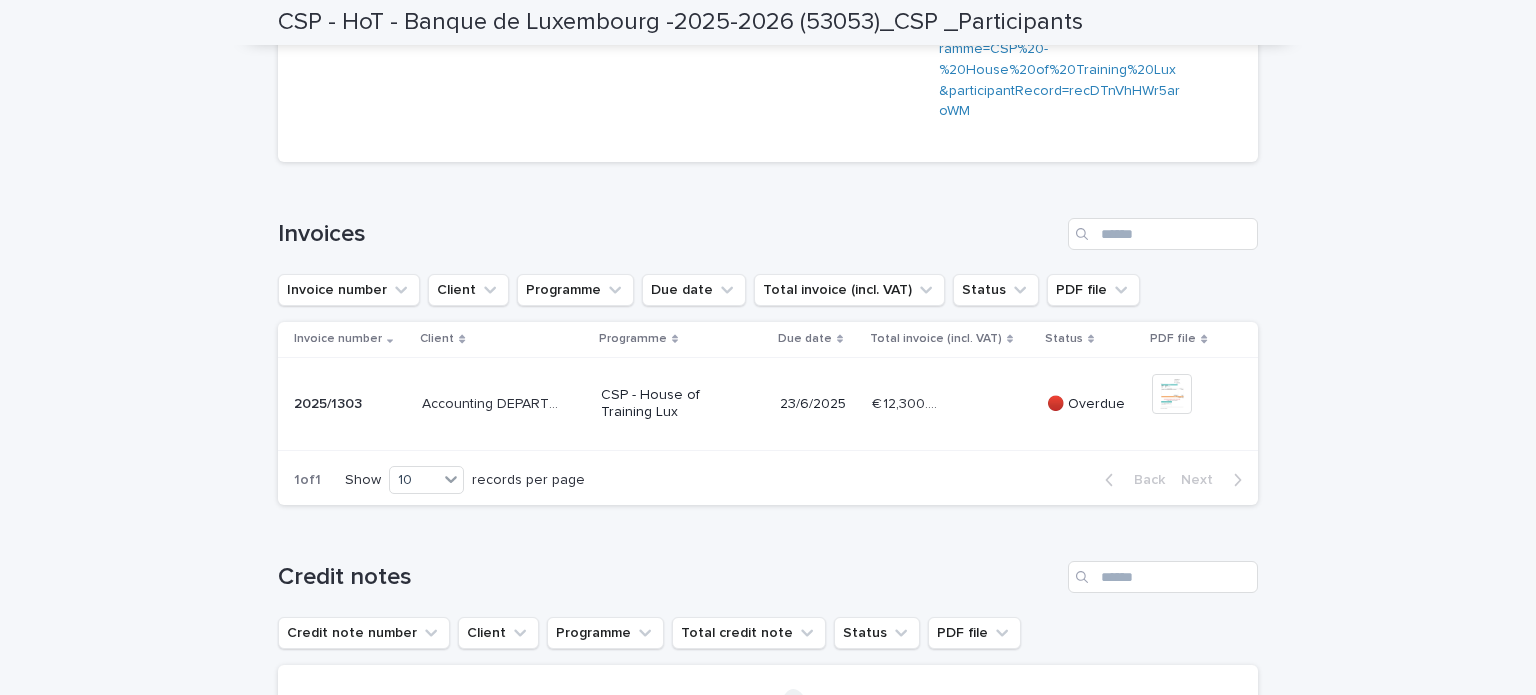 click at bounding box center [350, 404] 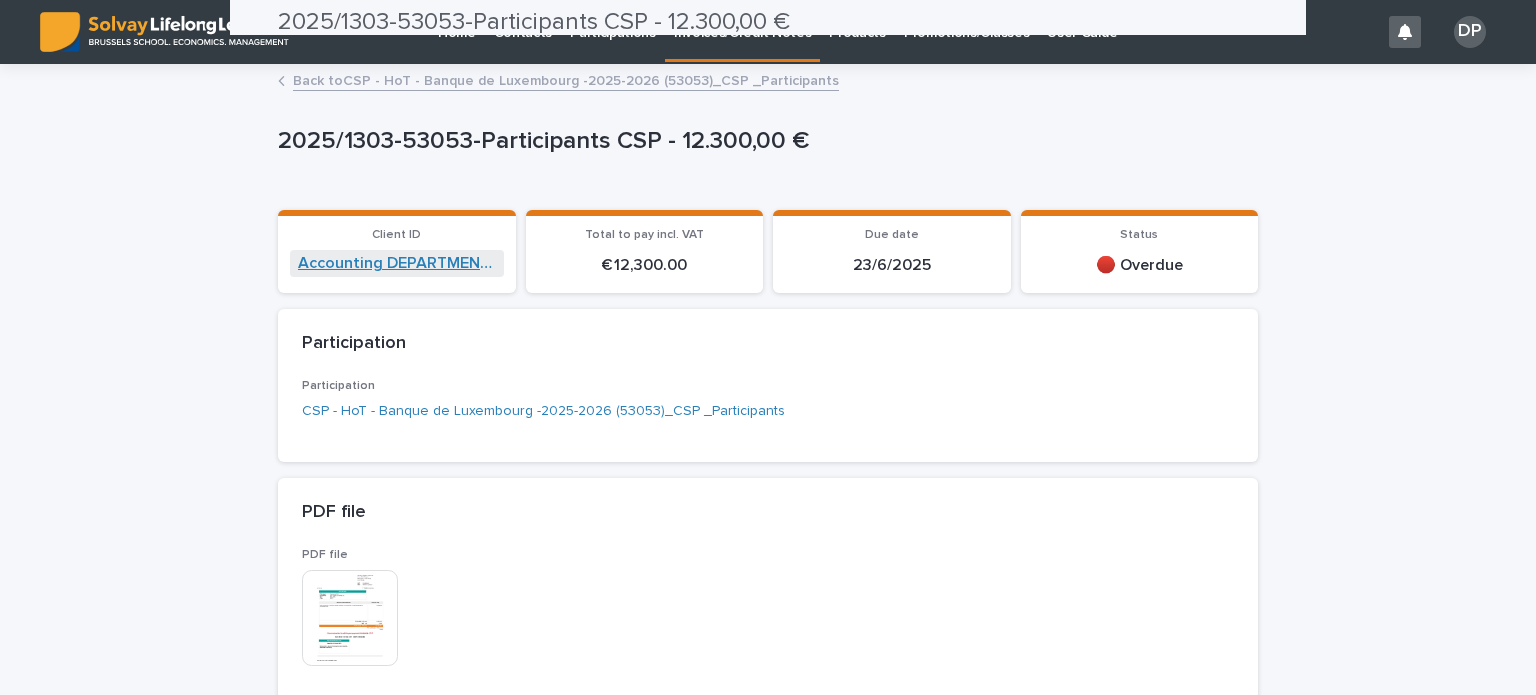 scroll, scrollTop: 0, scrollLeft: 0, axis: both 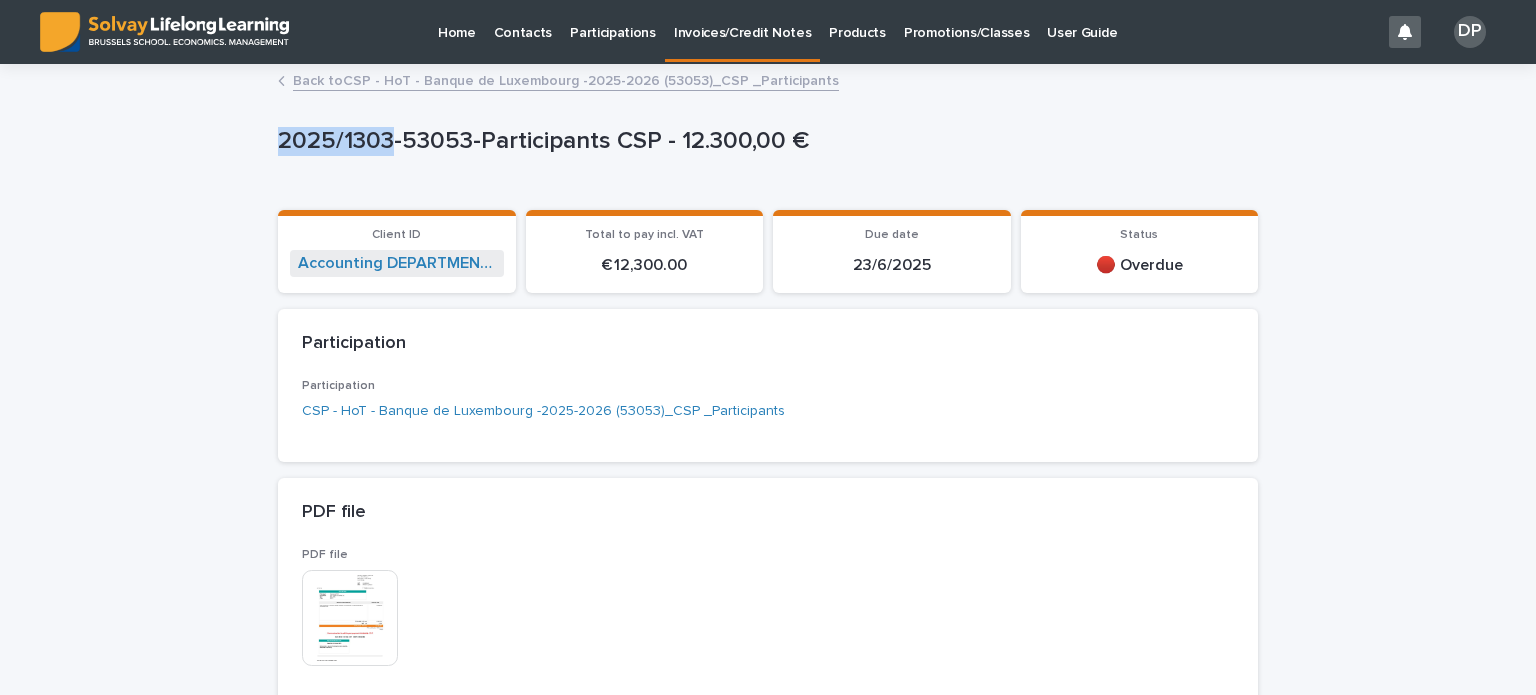 drag, startPoint x: 272, startPoint y: 130, endPoint x: 384, endPoint y: 142, distance: 112.64102 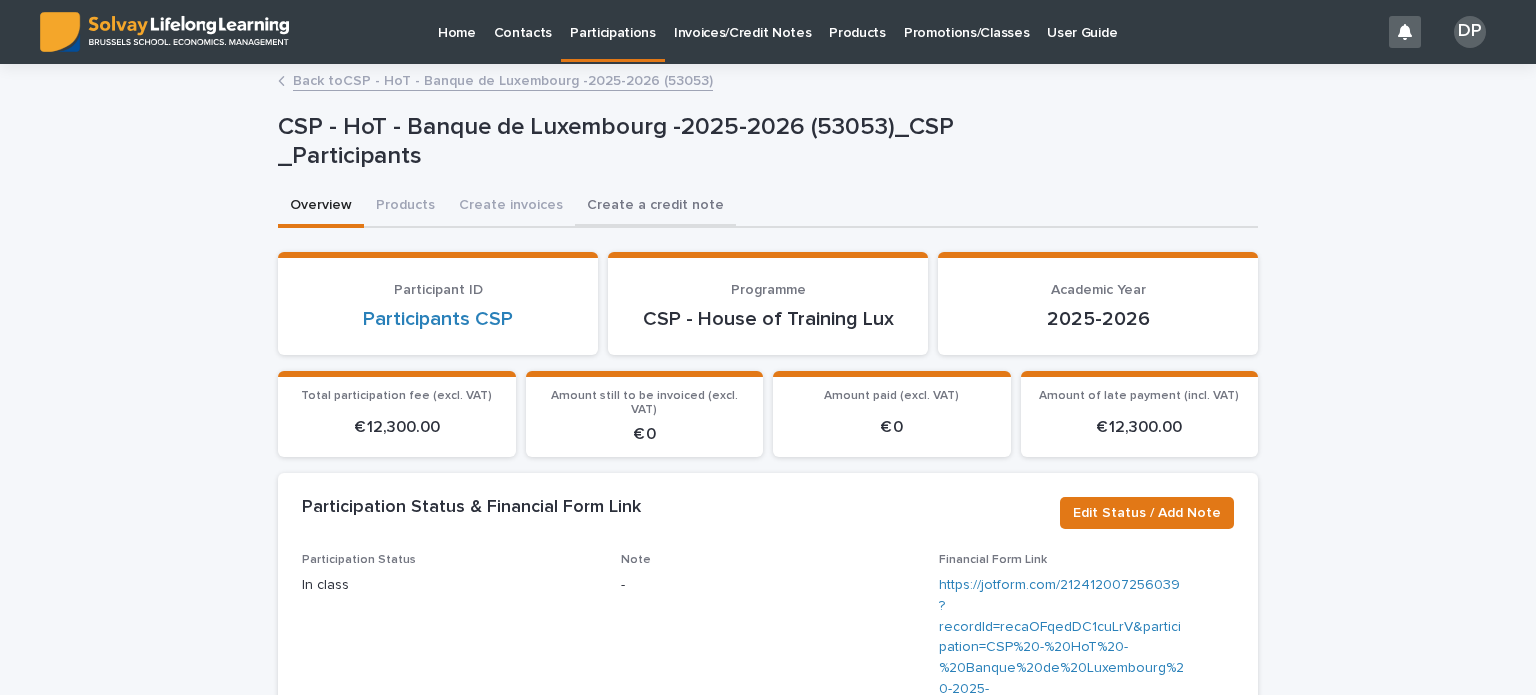 click on "Create a credit note" at bounding box center [655, 207] 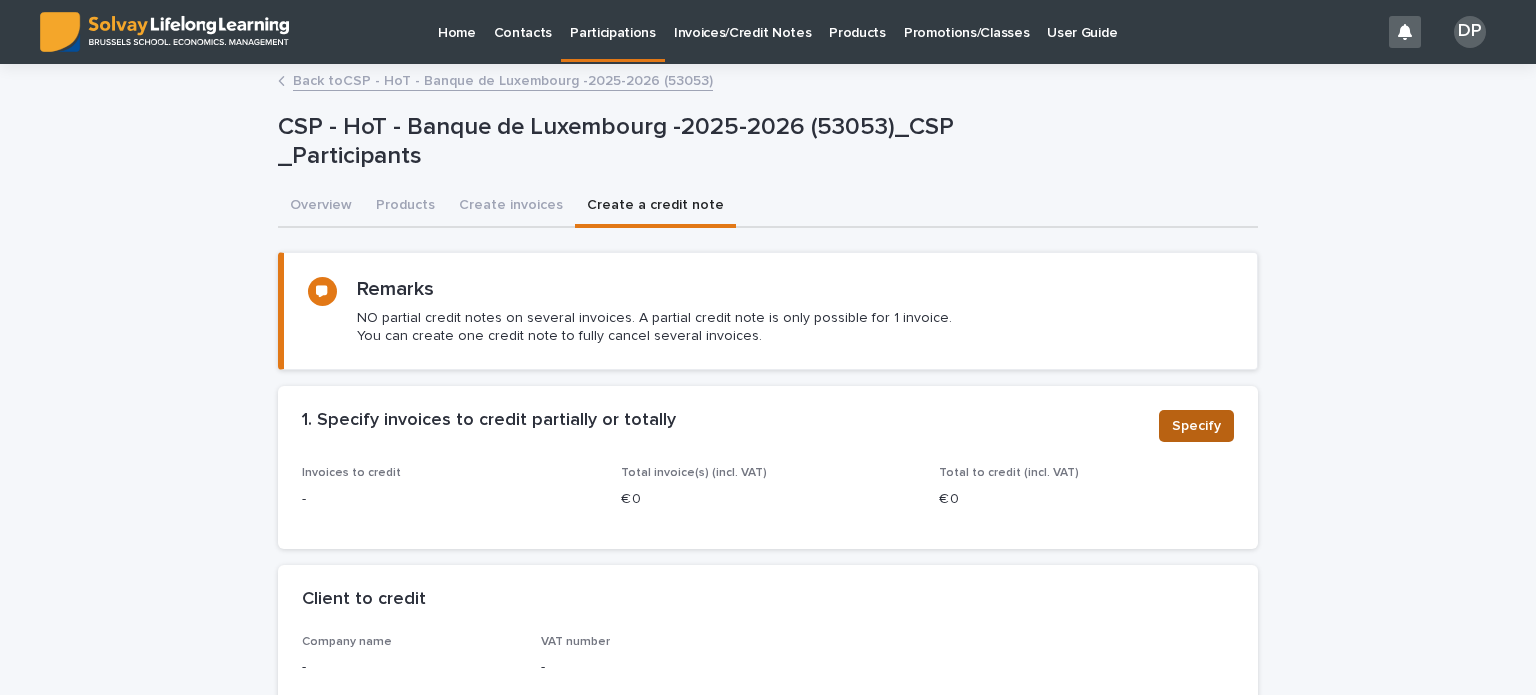 click on "Specify" at bounding box center [1196, 426] 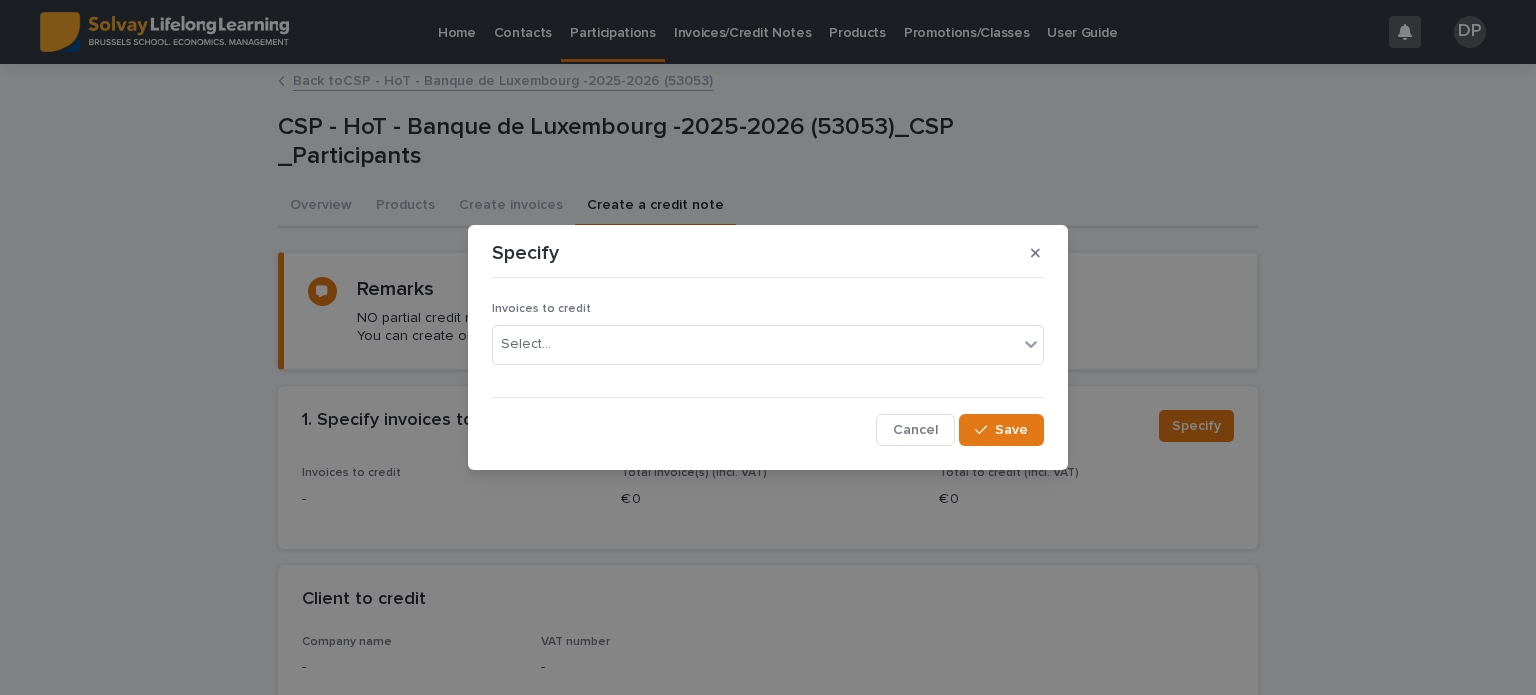 type 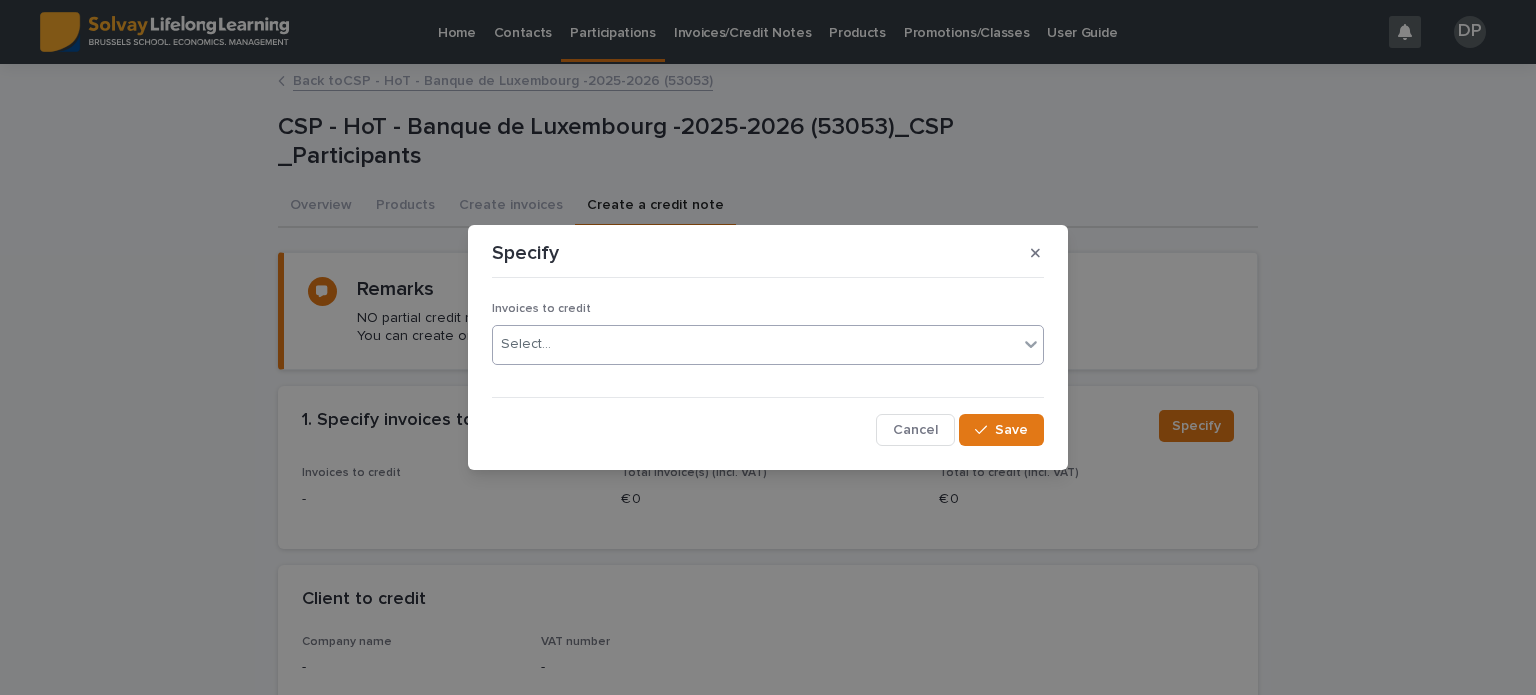 click on "Select..." at bounding box center (755, 344) 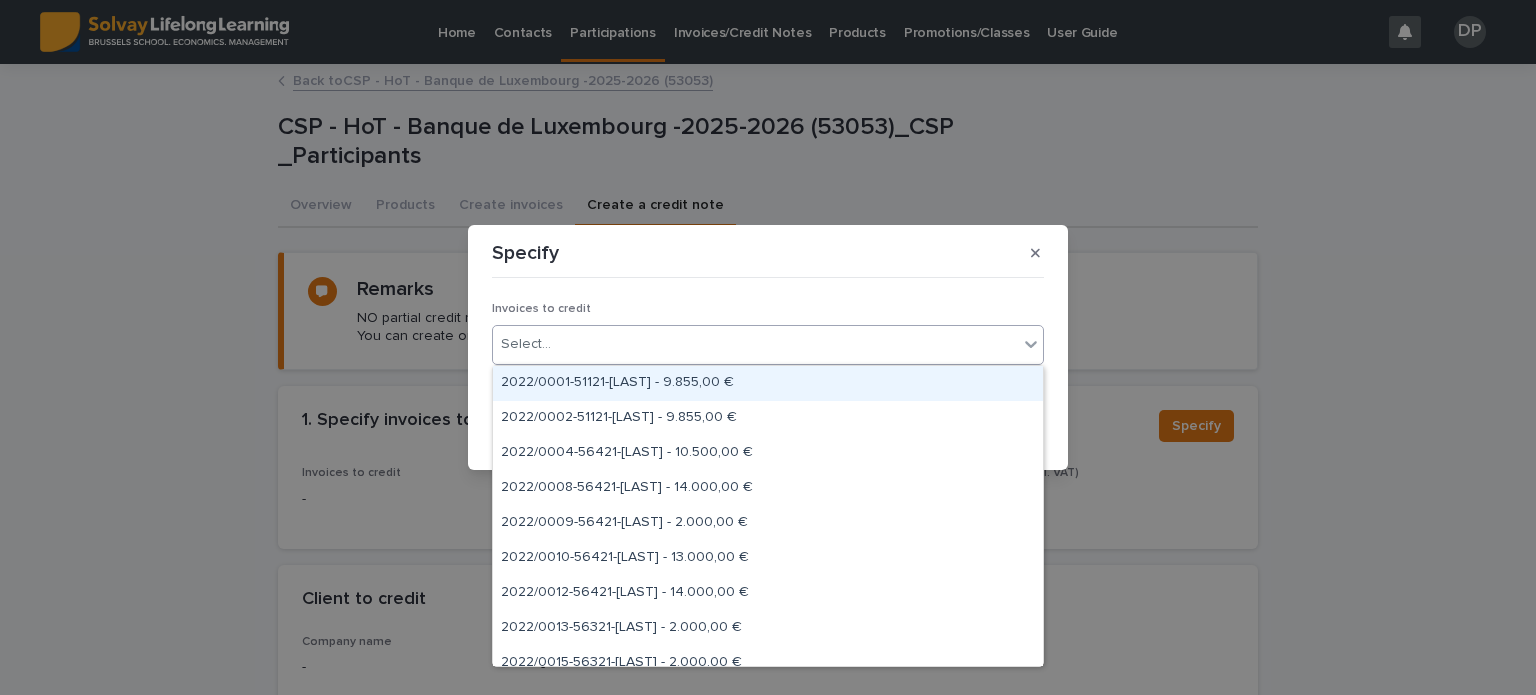 paste on "*********" 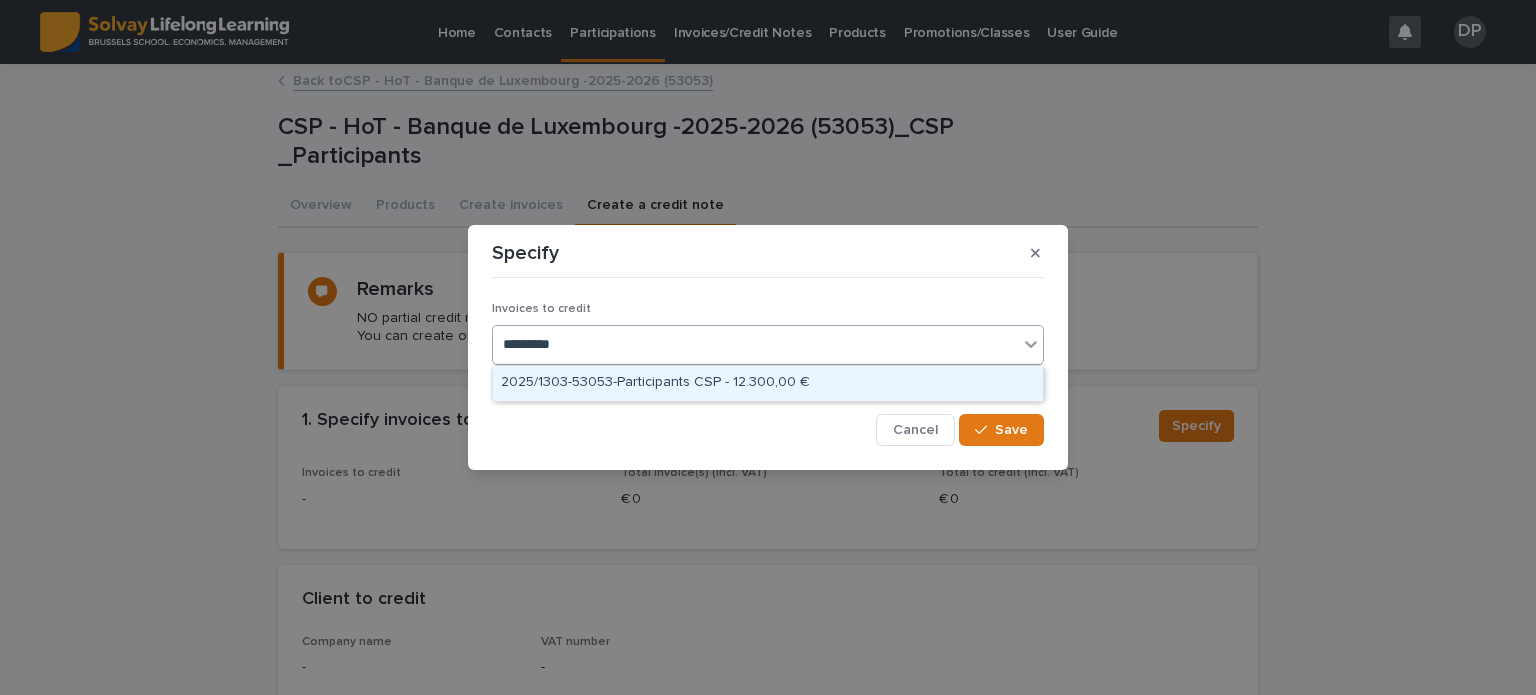 click on "2025/1303-53053-Participants CSP - 12.300,00 €" at bounding box center [768, 383] 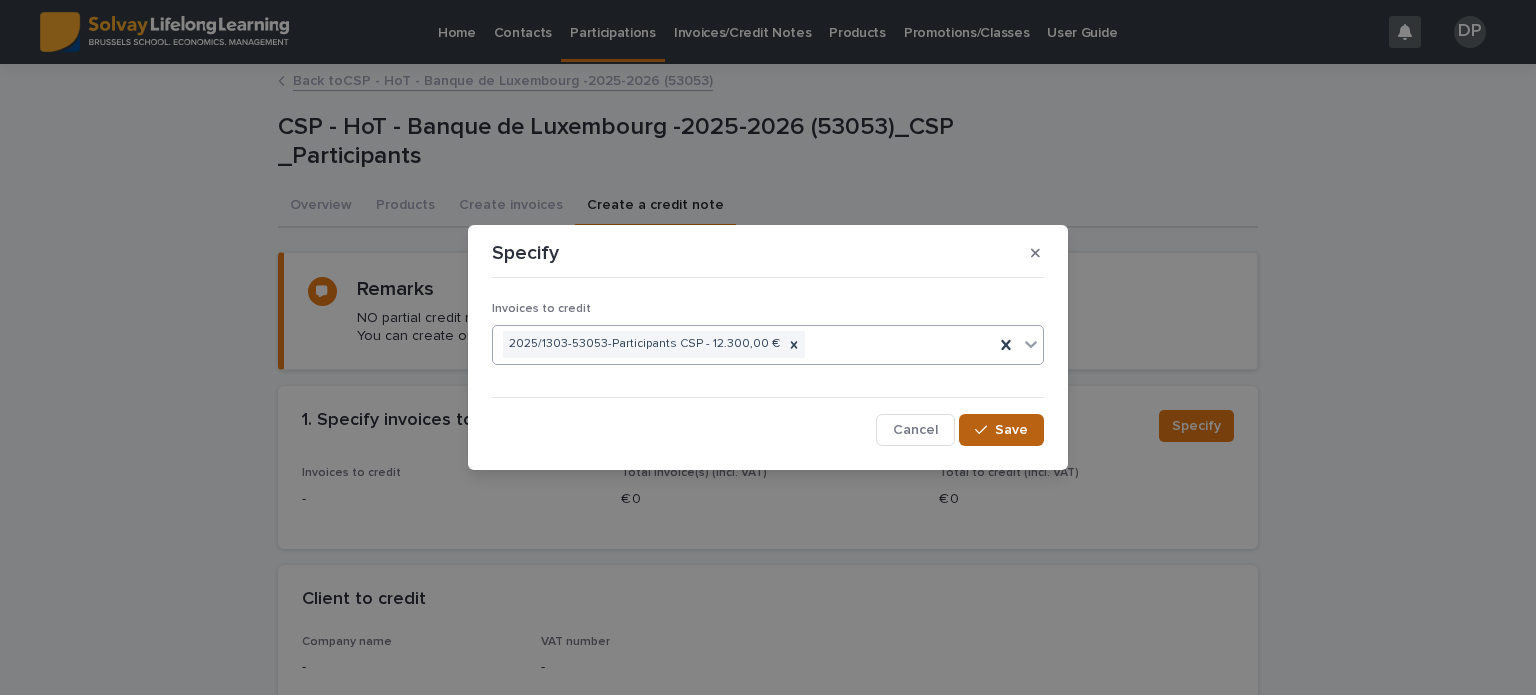 click on "Save" at bounding box center (1011, 430) 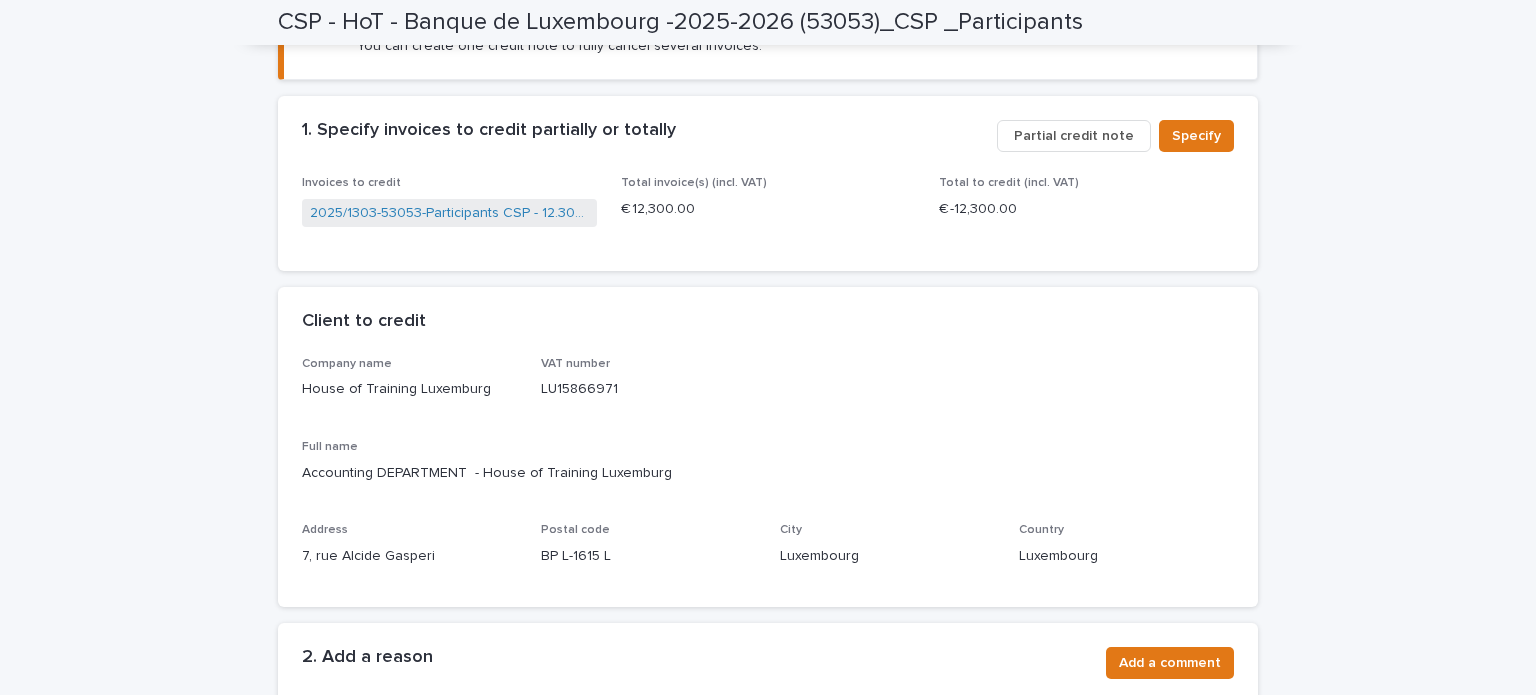 scroll, scrollTop: 206, scrollLeft: 0, axis: vertical 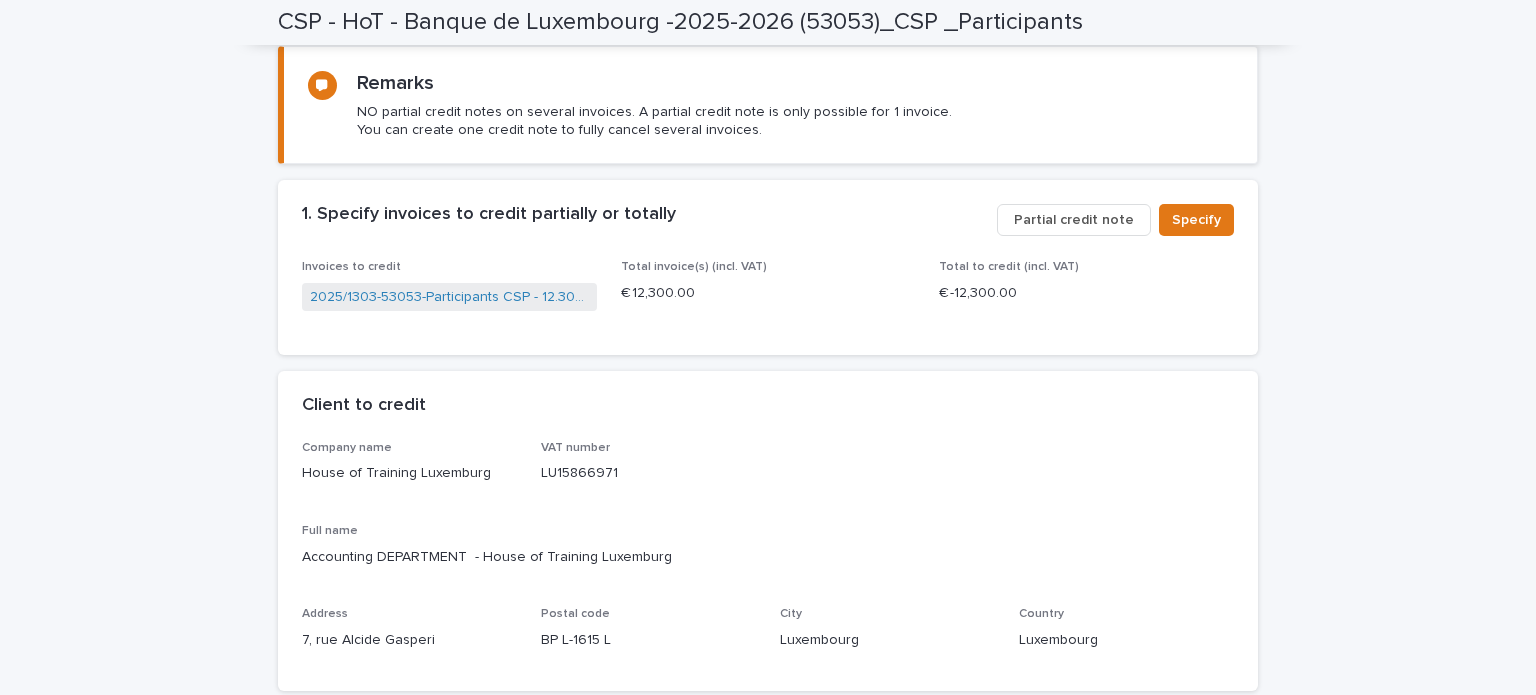 click on "Partial credit note" at bounding box center (1074, 220) 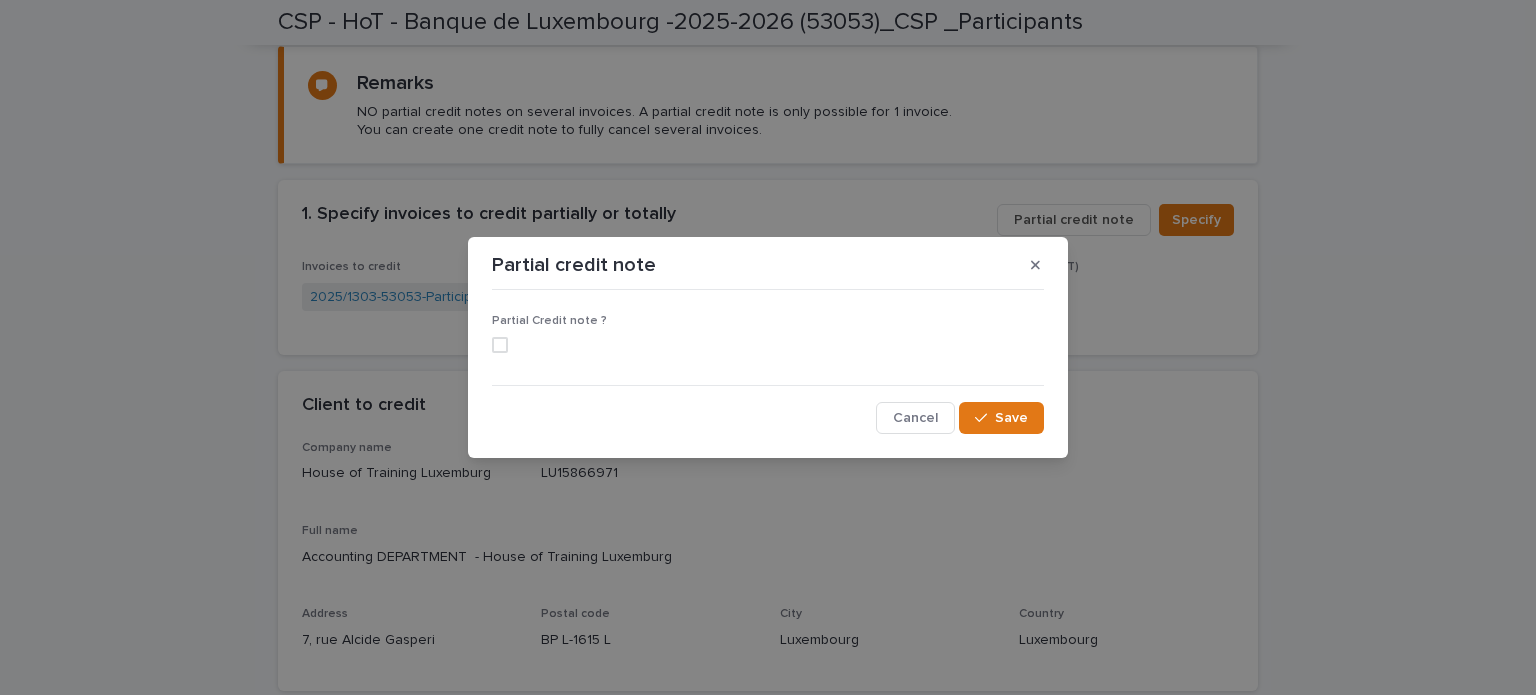 click at bounding box center [500, 345] 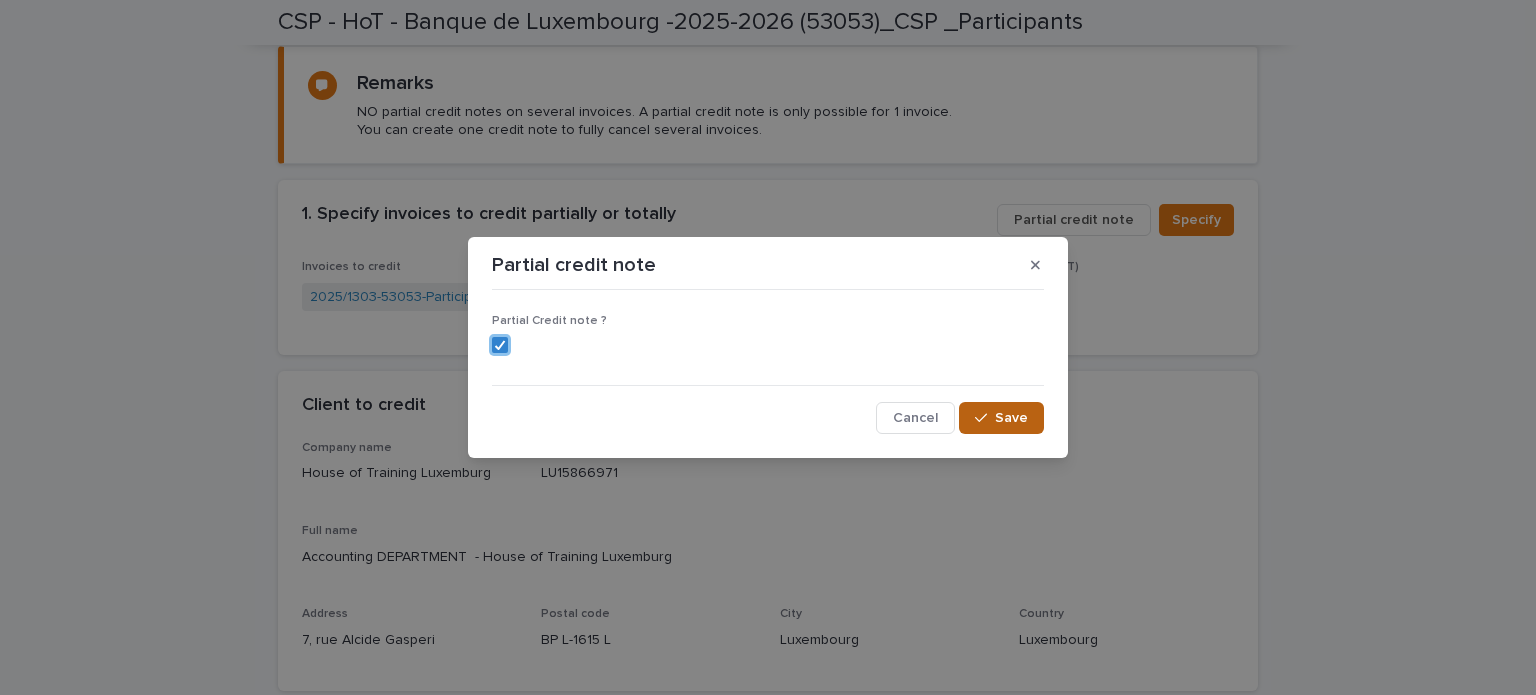 click on "Save" at bounding box center (1001, 418) 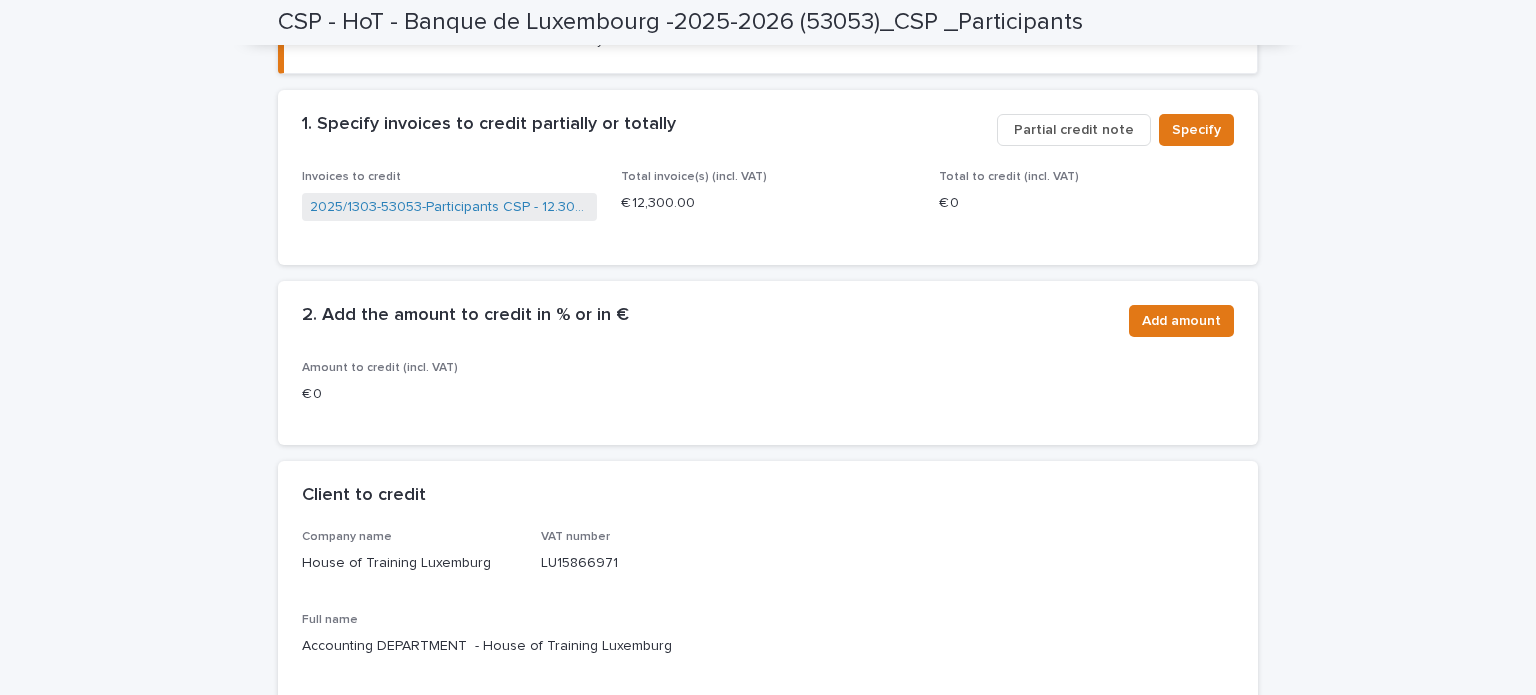 scroll, scrollTop: 196, scrollLeft: 0, axis: vertical 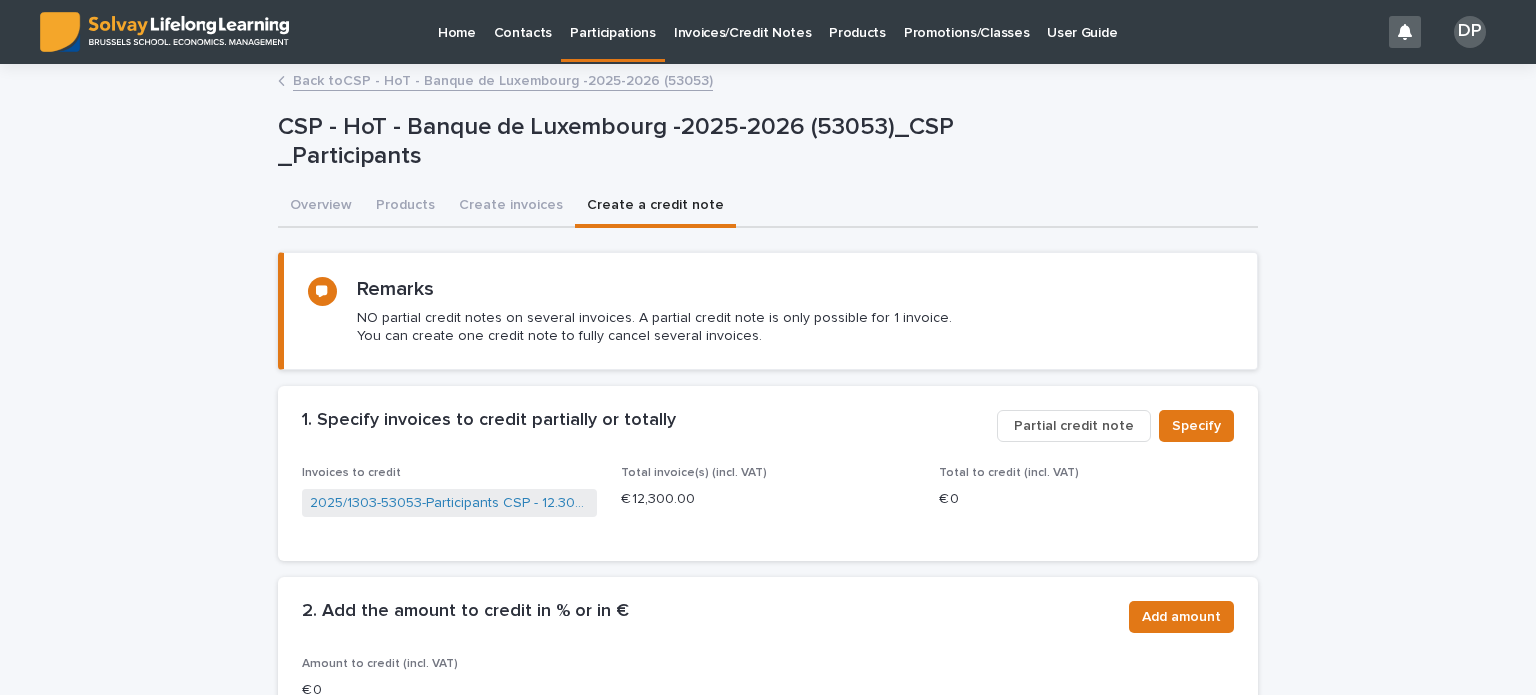 click on "Back to  CSP - HoT - Banque de Luxembourg -2025-2026 (53053)" at bounding box center (503, 79) 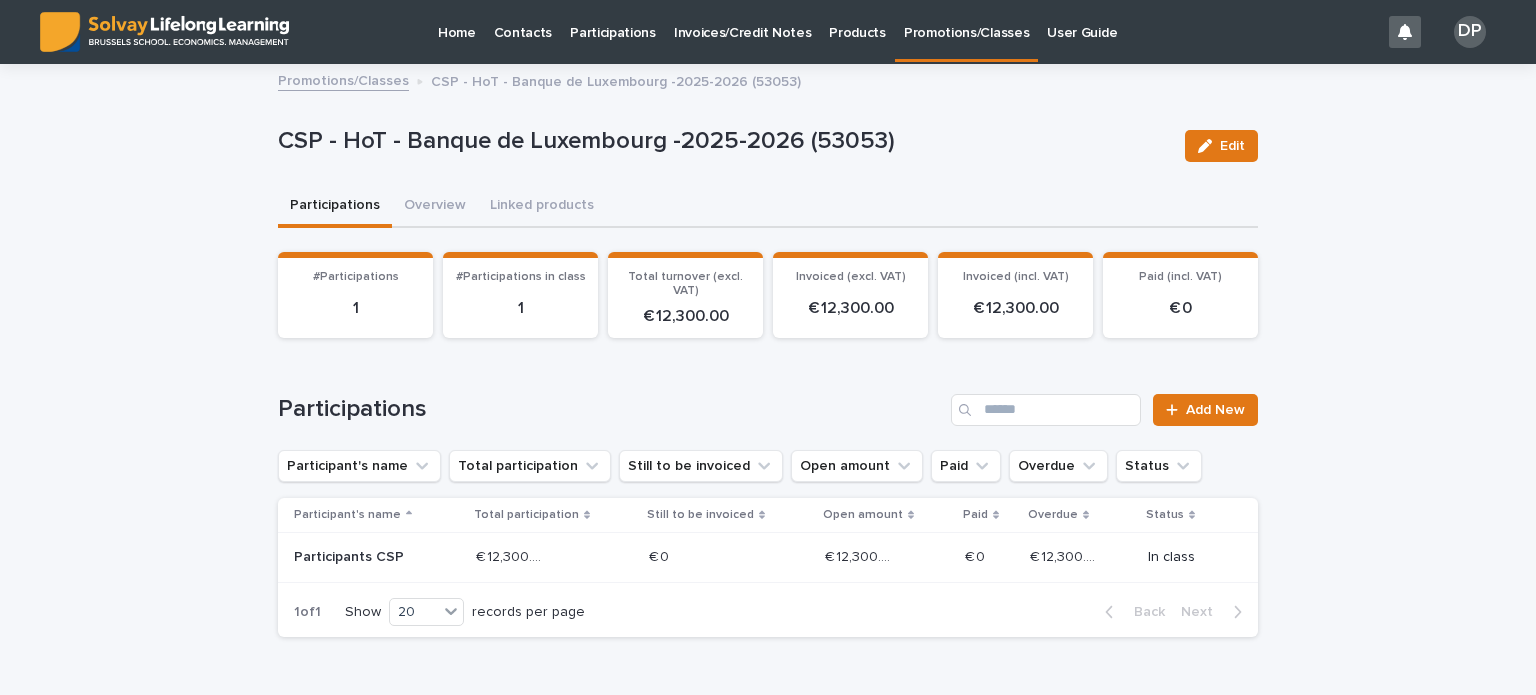 drag, startPoint x: 109, startPoint y: 199, endPoint x: 192, endPoint y: 80, distance: 145.08618 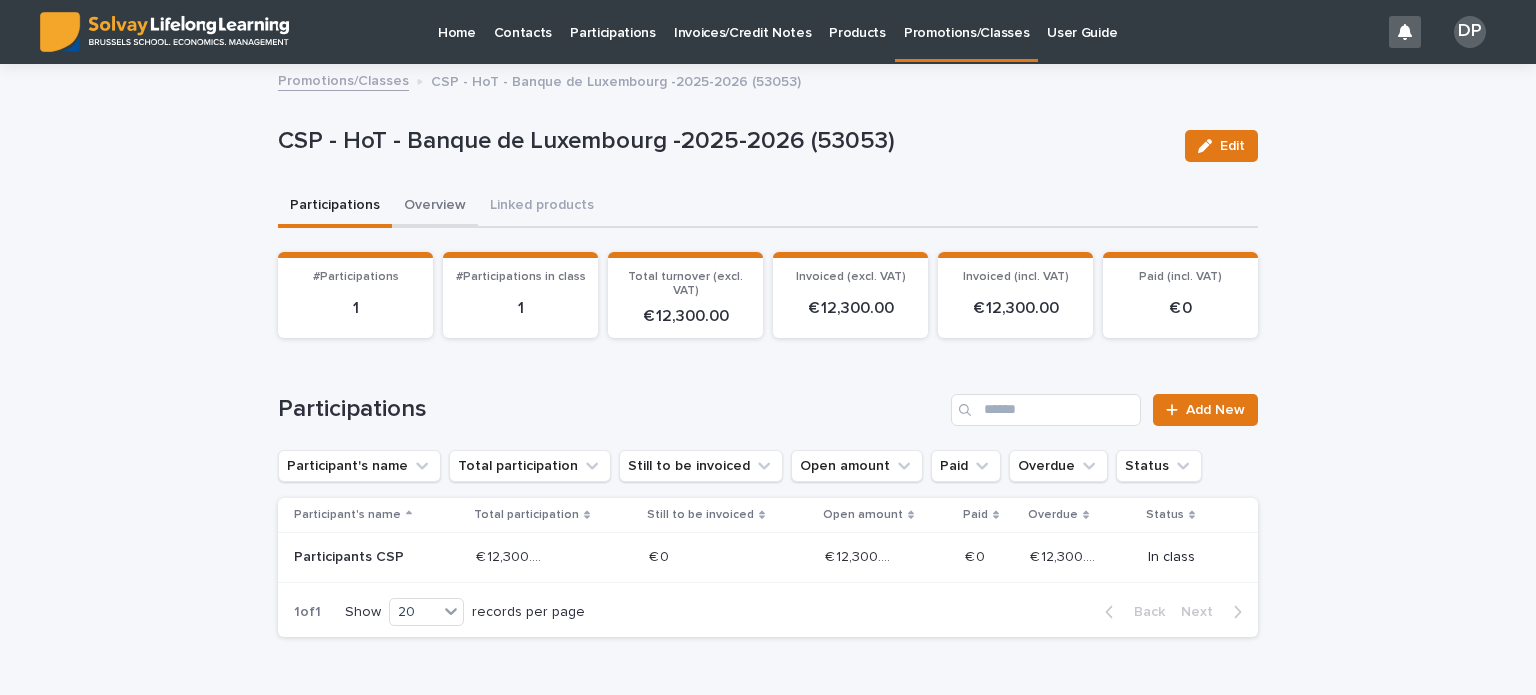 click on "Overview" at bounding box center (435, 207) 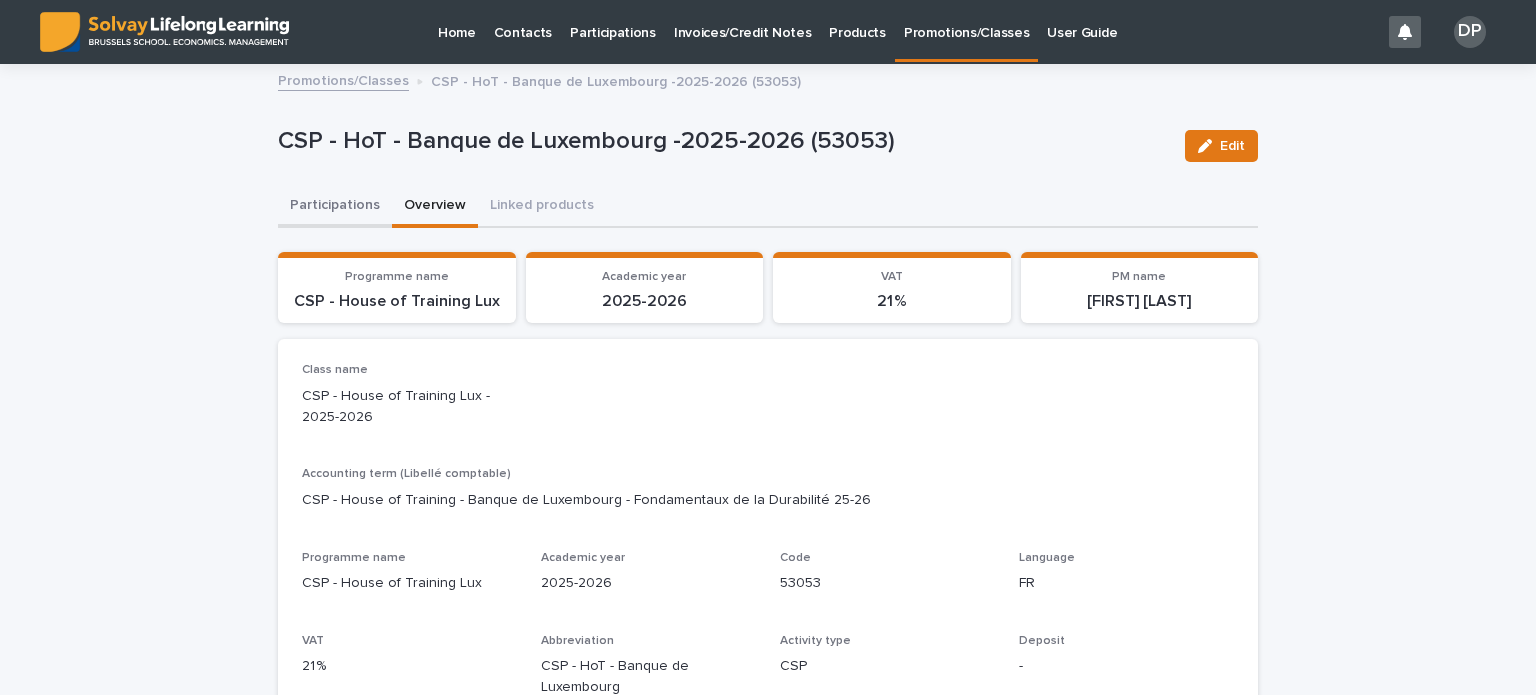 click on "Participations" at bounding box center (335, 207) 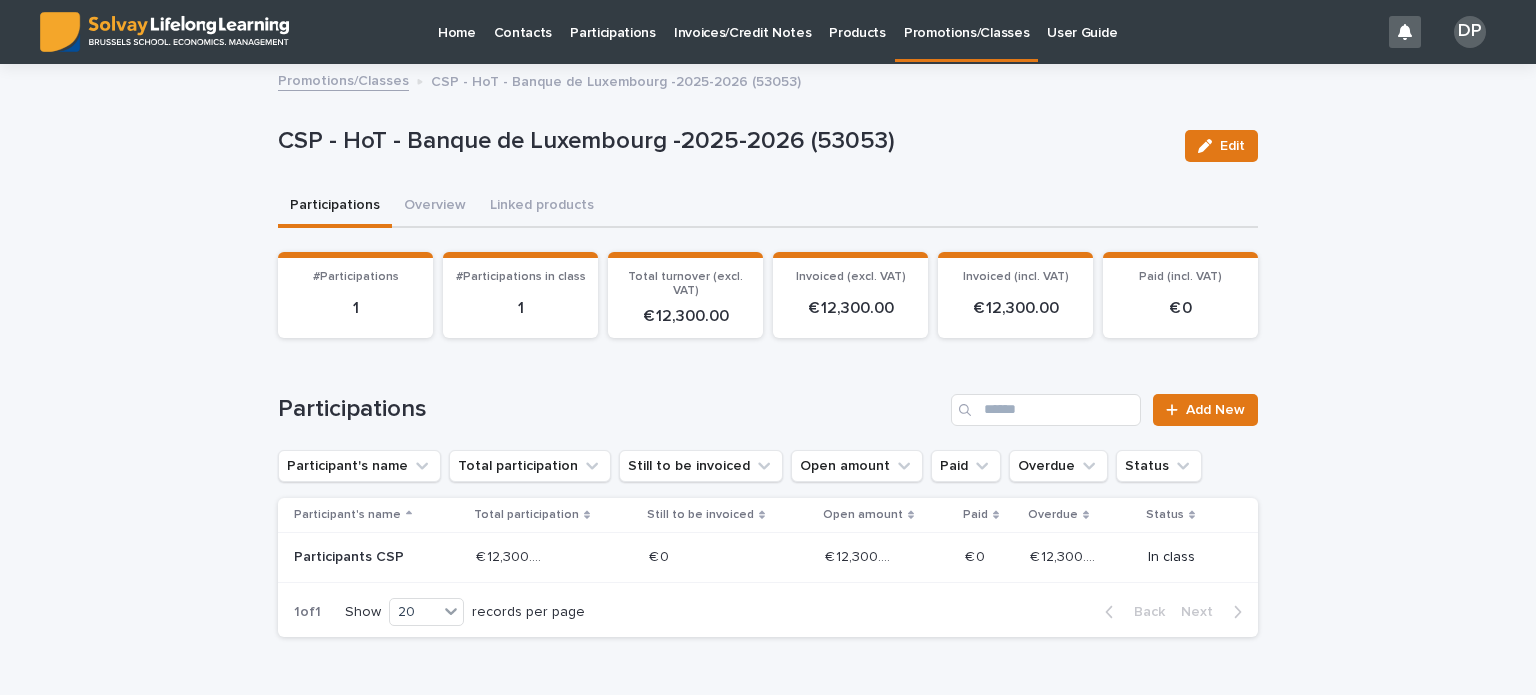 click on "€ 12,300.00 € 12,300.00" at bounding box center [554, 557] 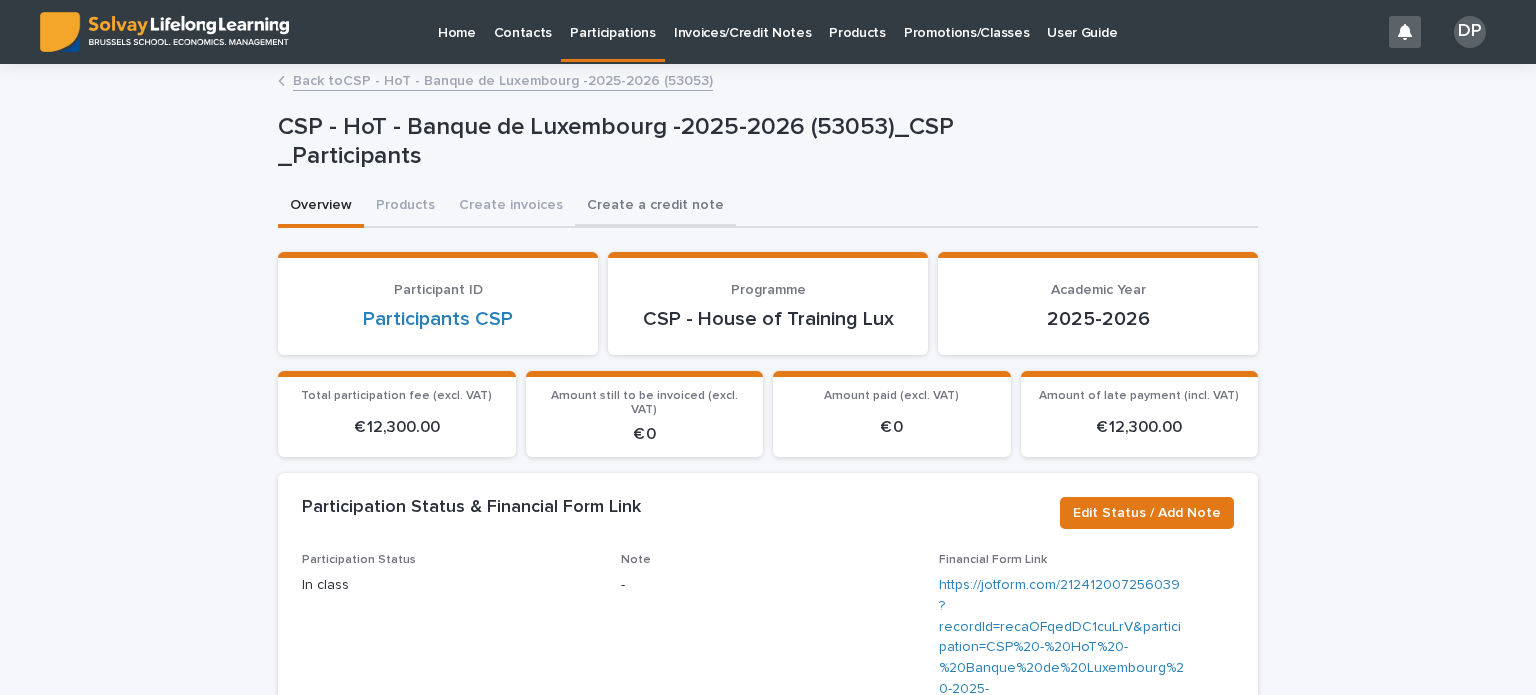 click on "Create a credit note" at bounding box center (655, 207) 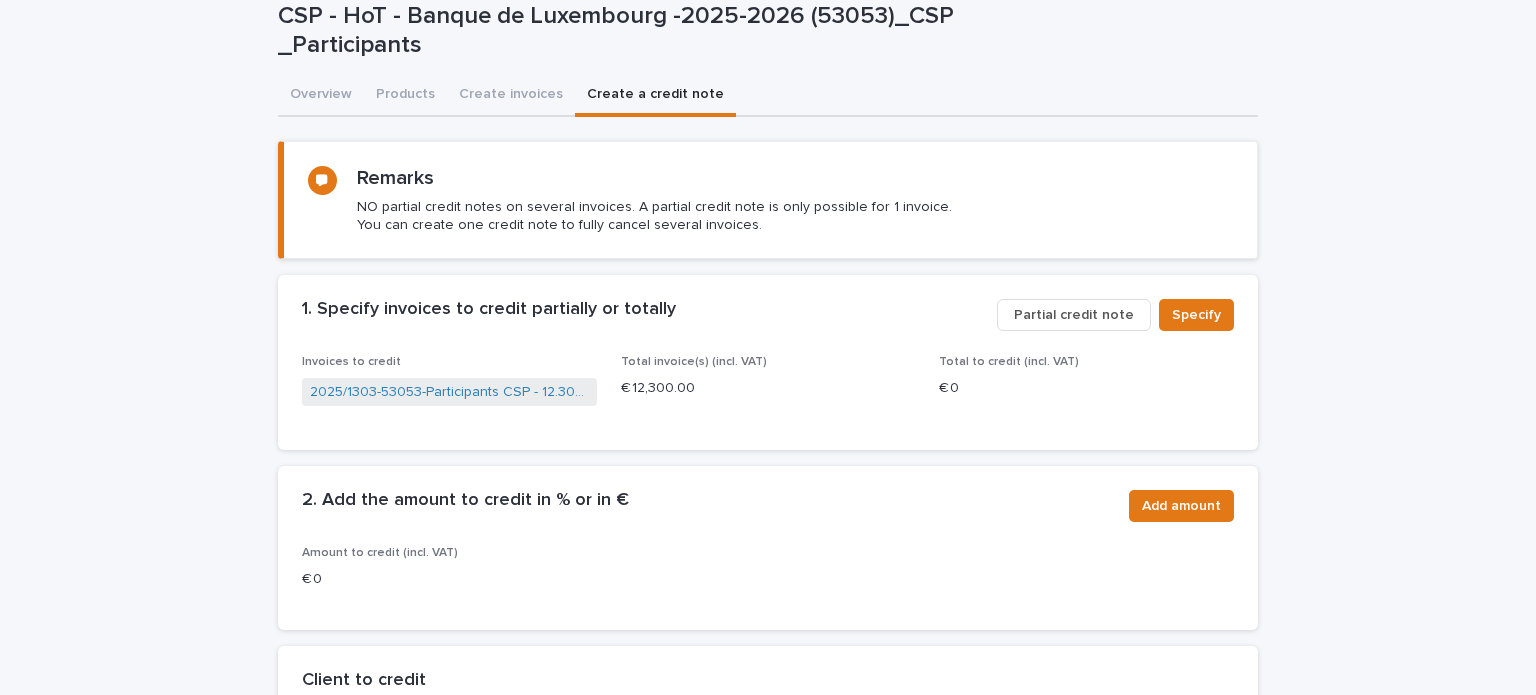 scroll, scrollTop: 136, scrollLeft: 0, axis: vertical 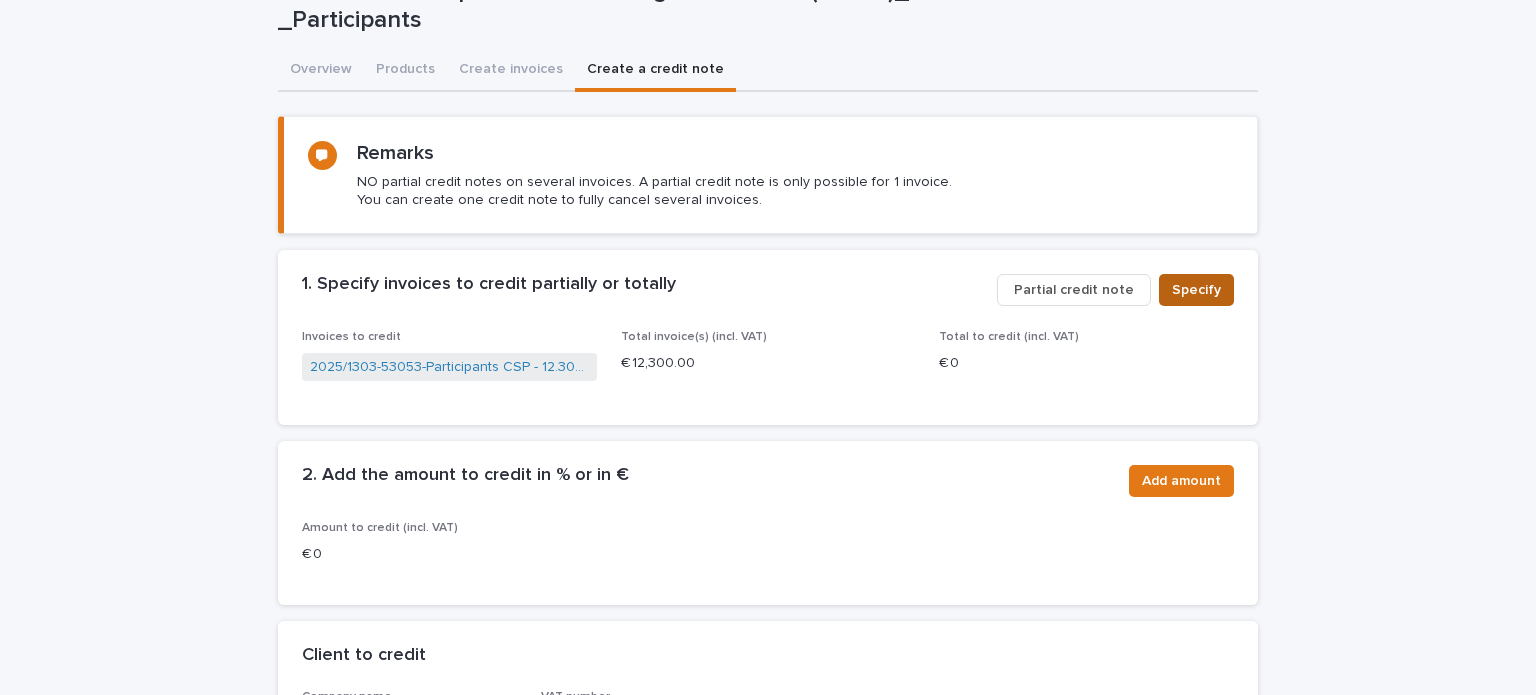 click on "Specify" at bounding box center (1196, 290) 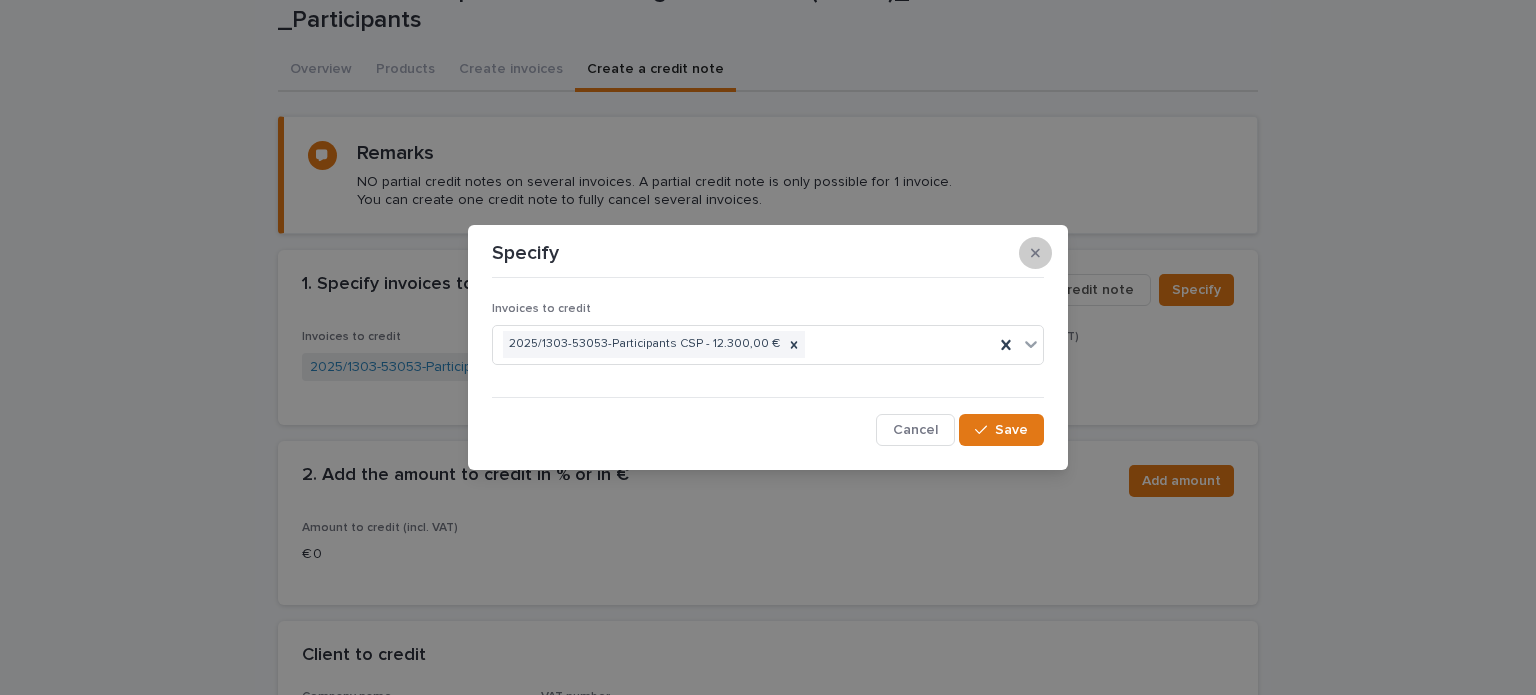 click at bounding box center (1035, 253) 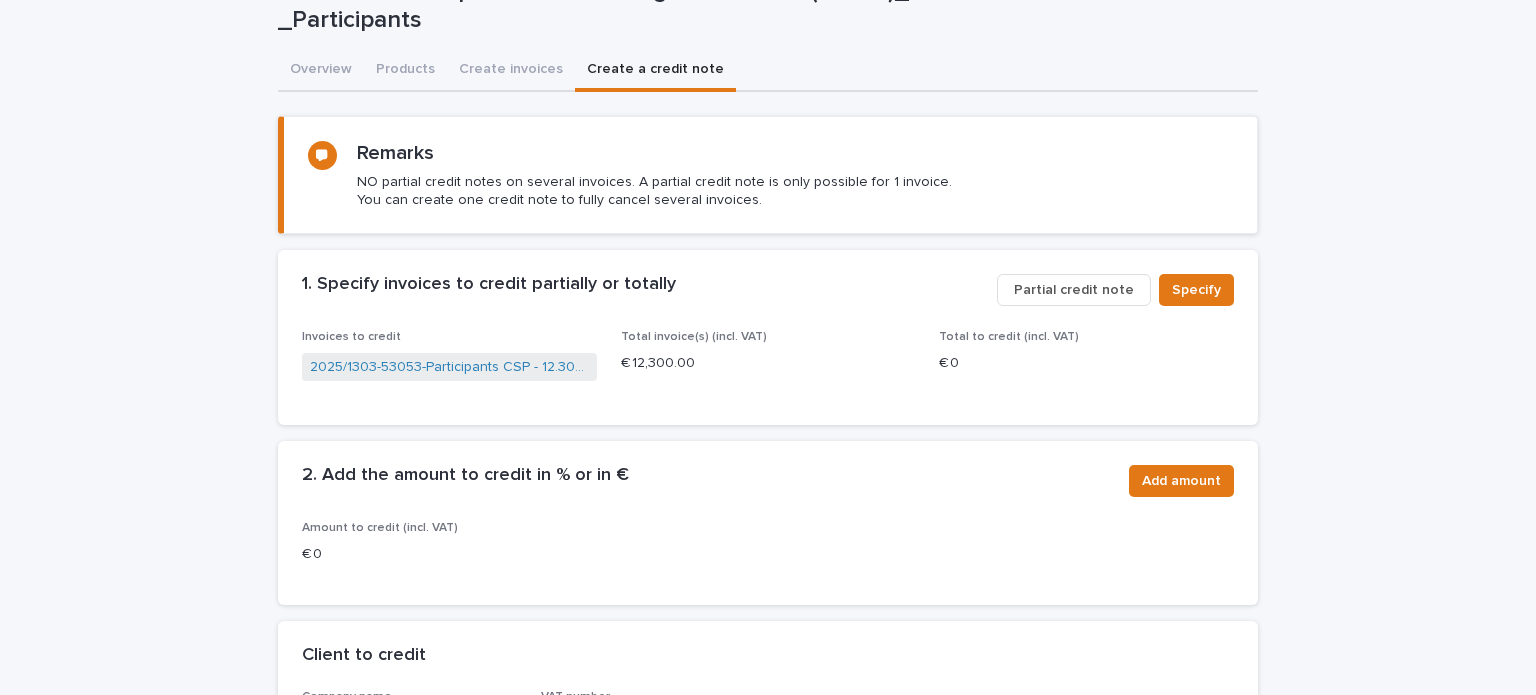click on "1. Specify invoices to credit partially or totally Specify Partial credit note" at bounding box center (768, 290) 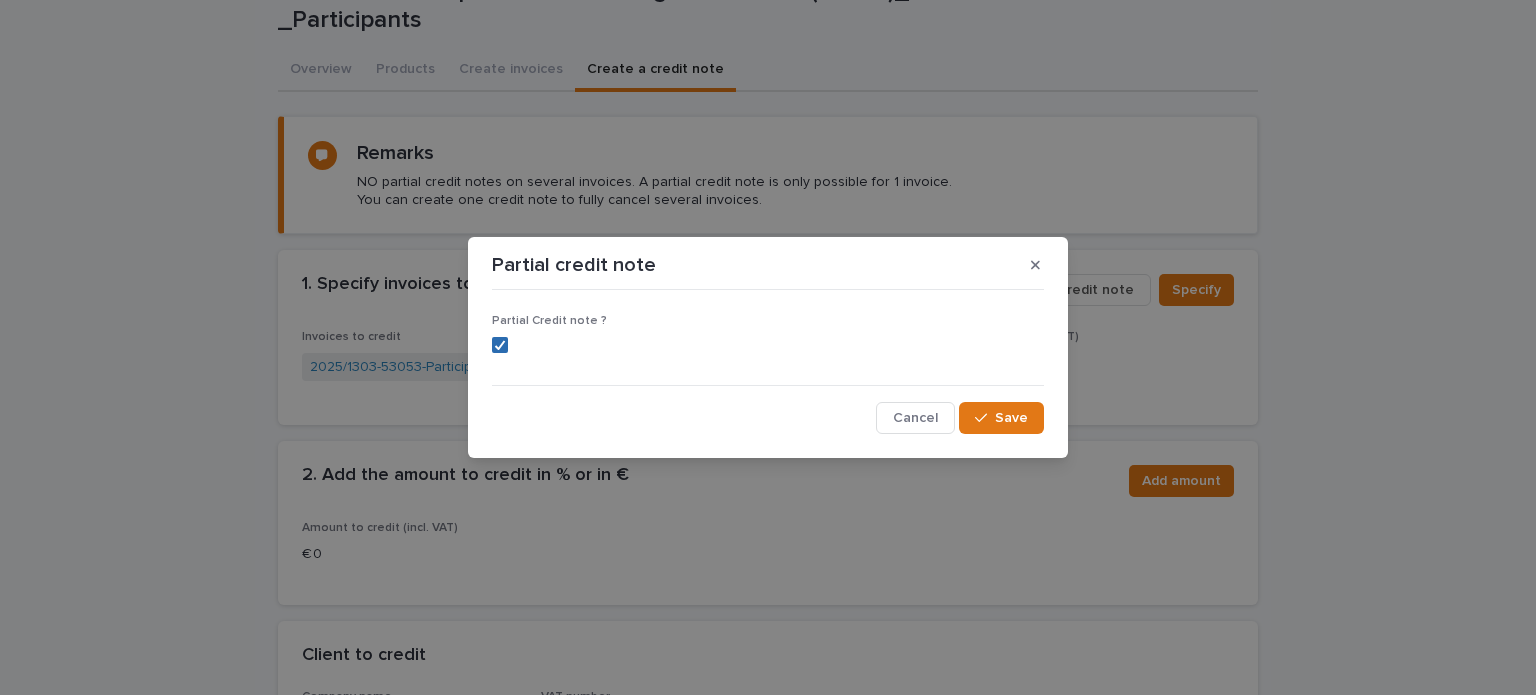 click at bounding box center (500, 345) 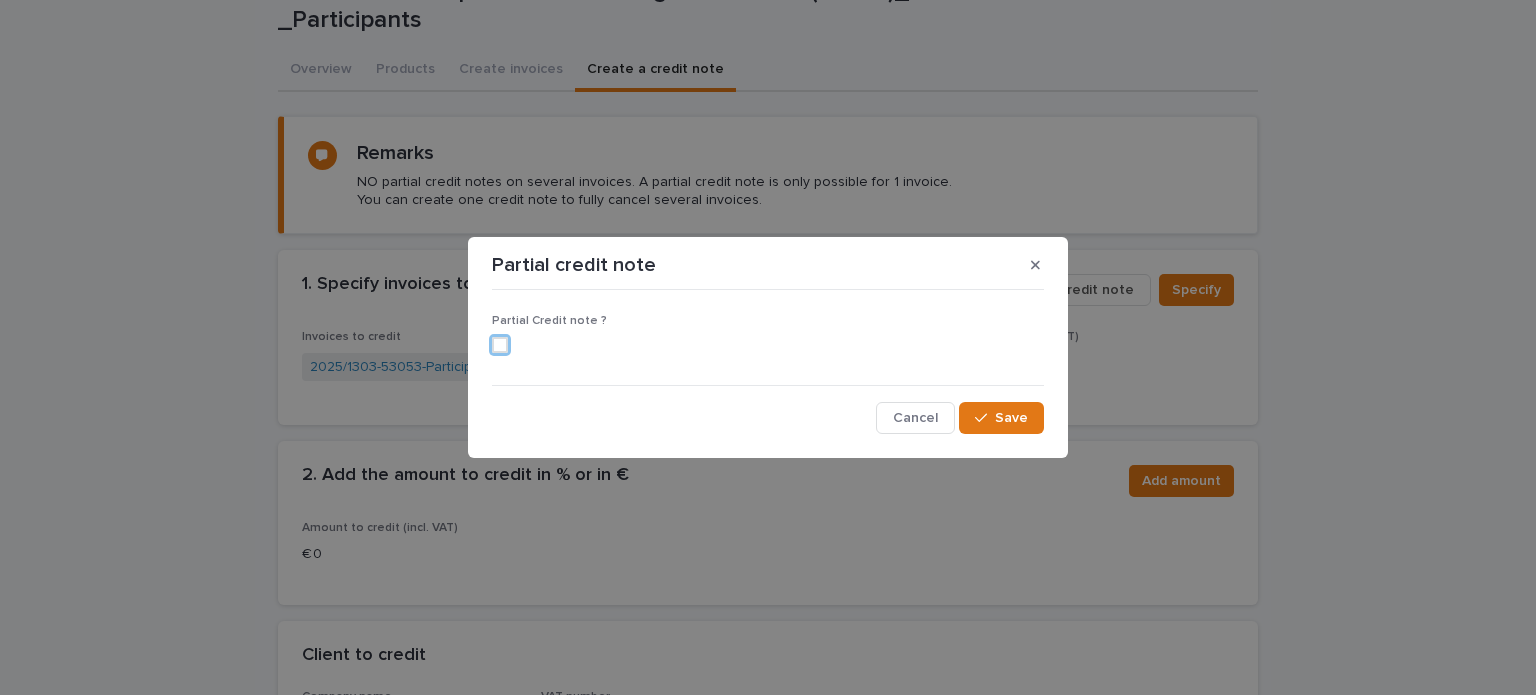 click on "Partial Credit note ? Cancel Save" at bounding box center [768, 365] 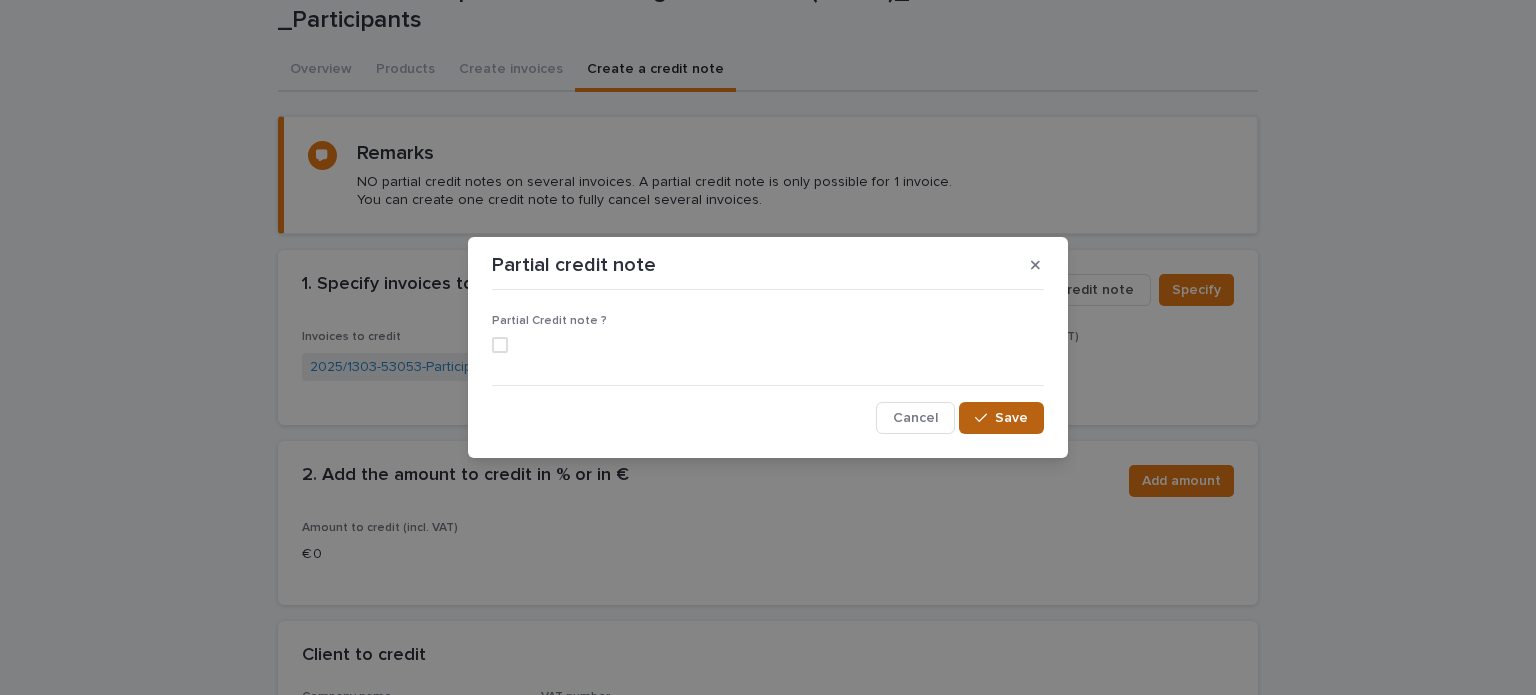 click at bounding box center [985, 418] 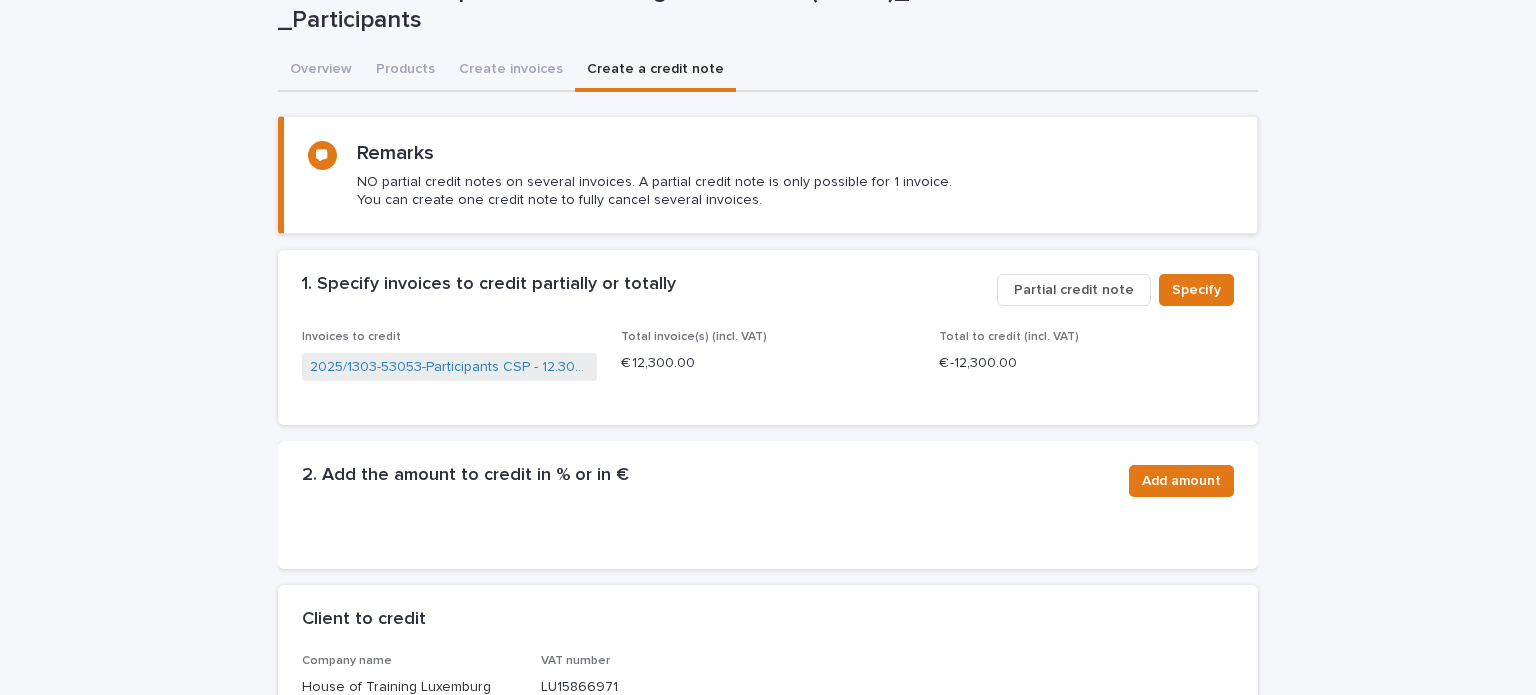 scroll, scrollTop: 84, scrollLeft: 0, axis: vertical 